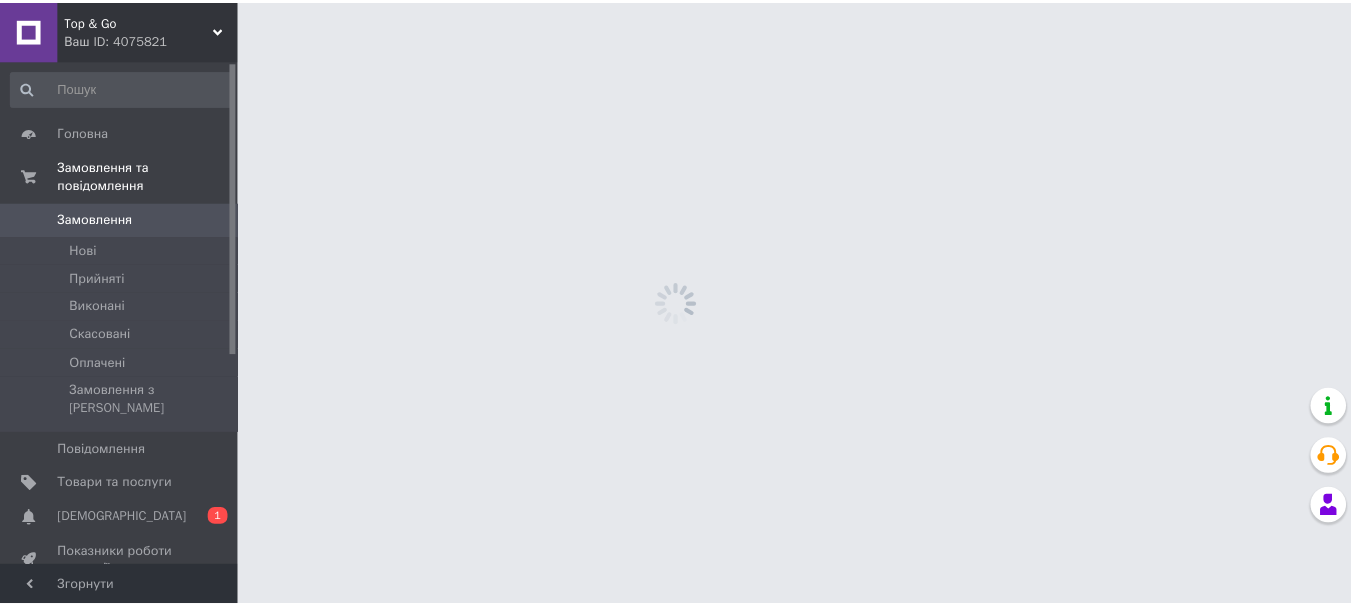 scroll, scrollTop: 0, scrollLeft: 0, axis: both 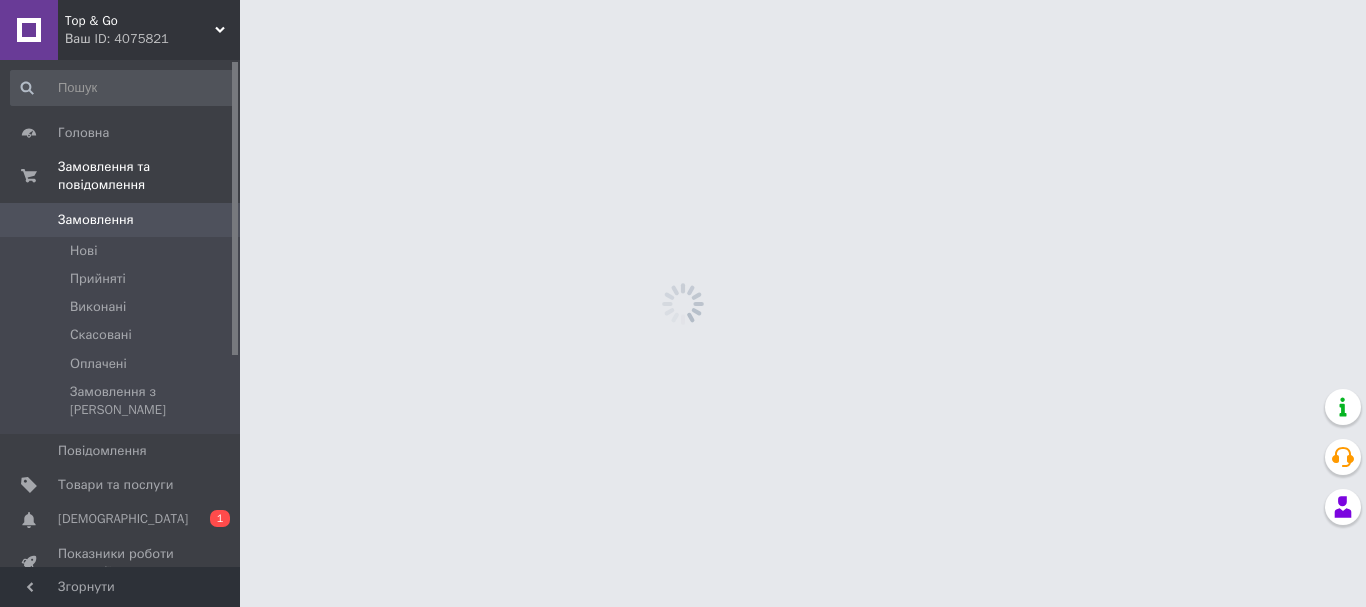 click on "[DEMOGRAPHIC_DATA]" at bounding box center [123, 519] 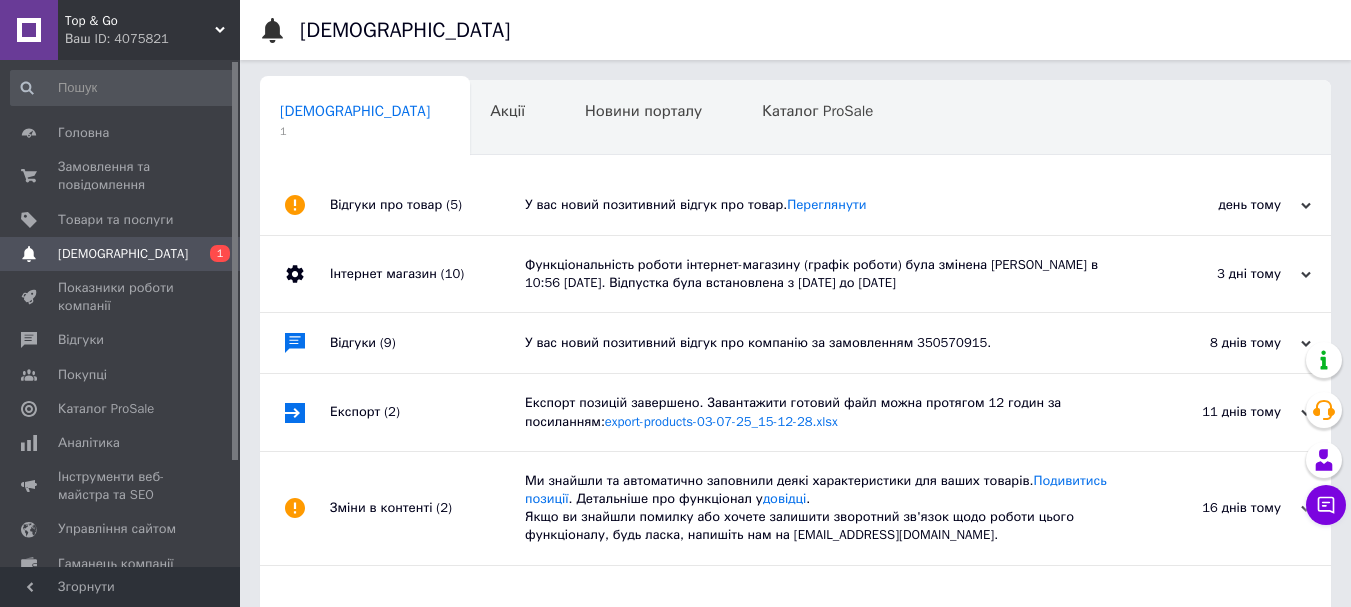 click on "У вас новий позитивний відгук про товар.  [GEOGRAPHIC_DATA]" at bounding box center (818, 205) 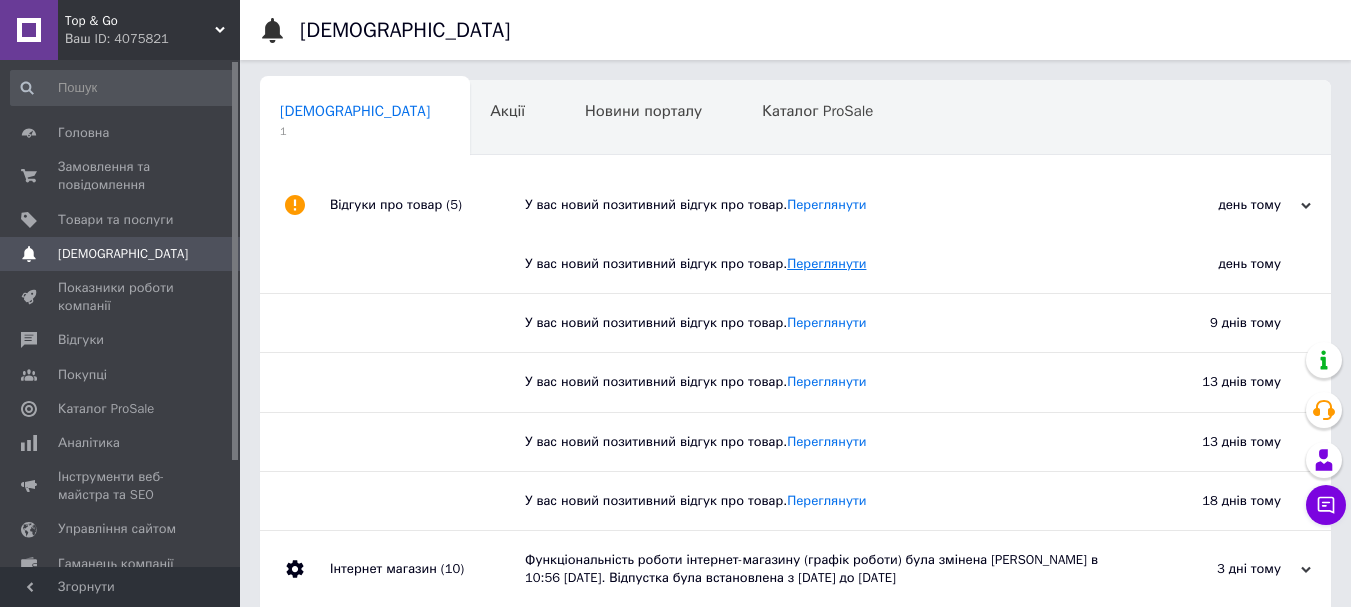 click on "Переглянути" at bounding box center (826, 263) 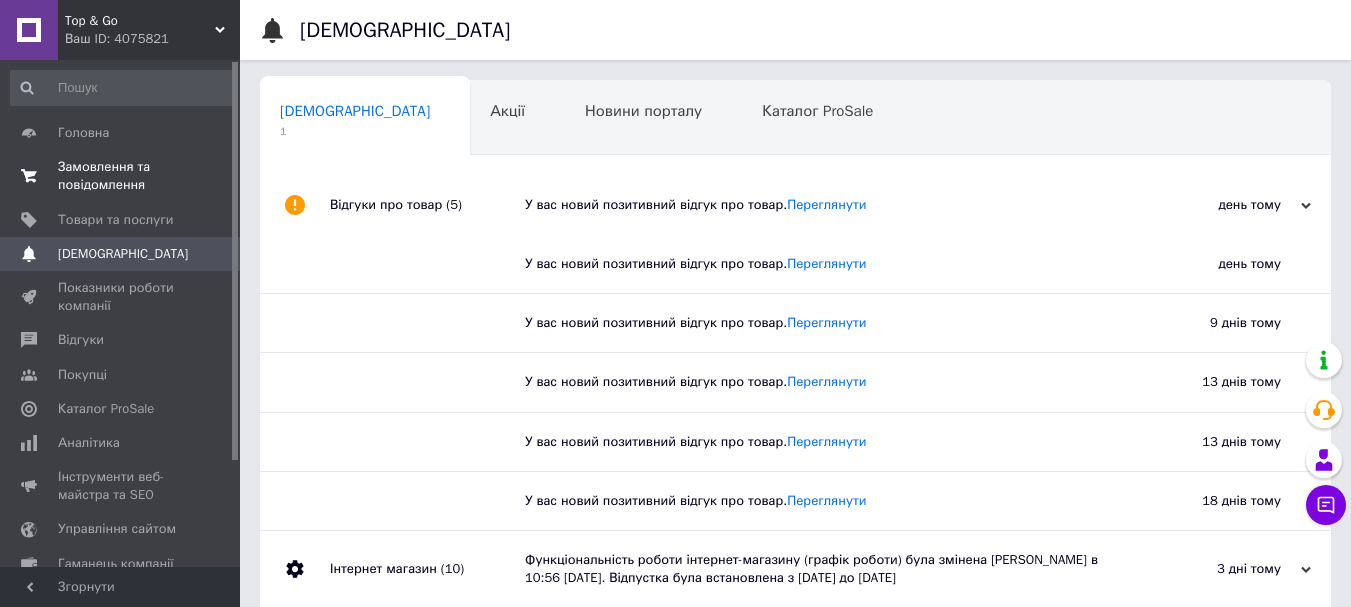 click on "Замовлення та повідомлення" at bounding box center [121, 176] 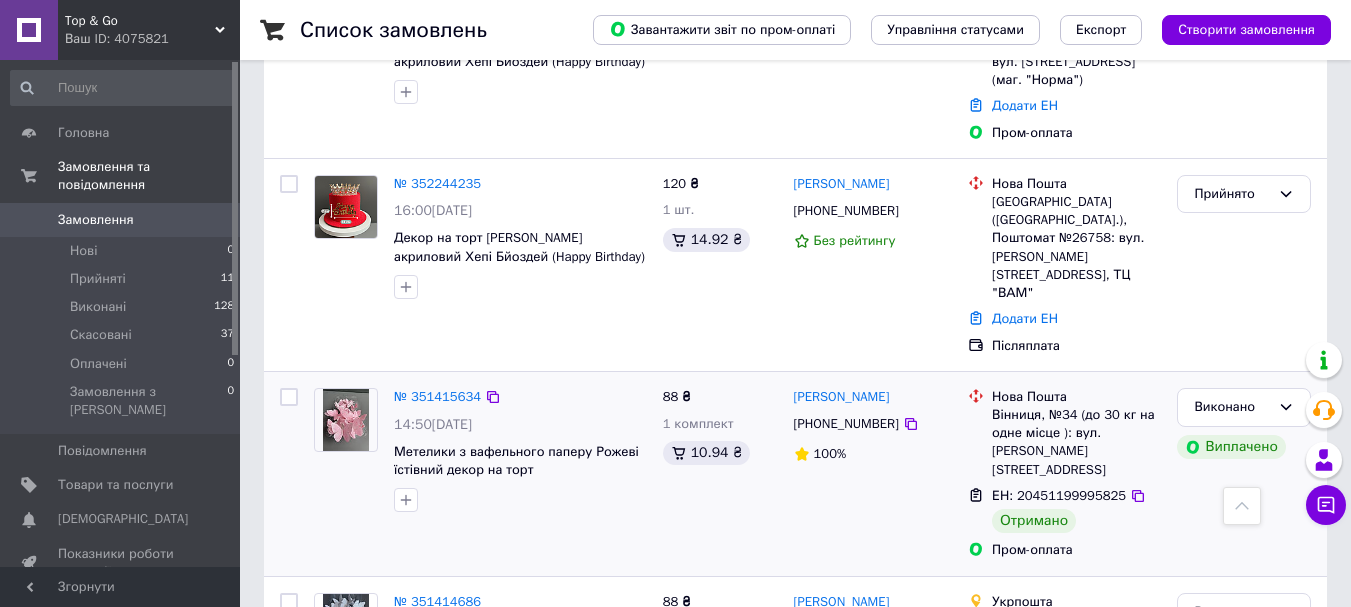 scroll, scrollTop: 1700, scrollLeft: 0, axis: vertical 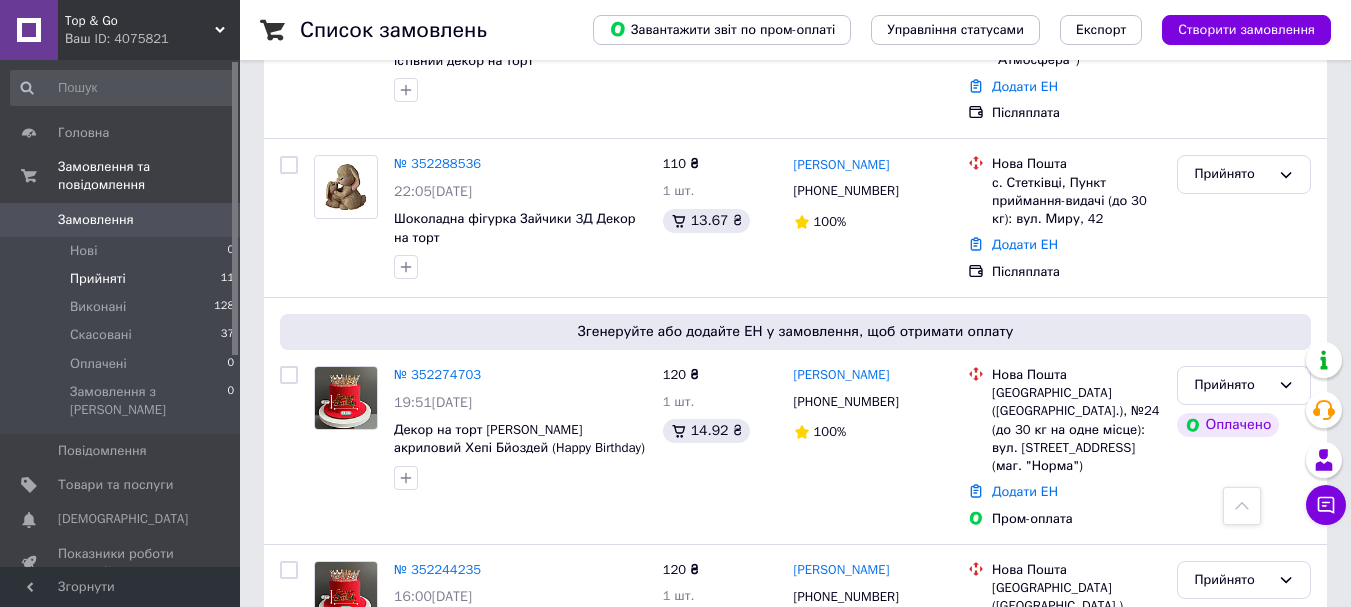 click on "Прийняті" at bounding box center (98, 279) 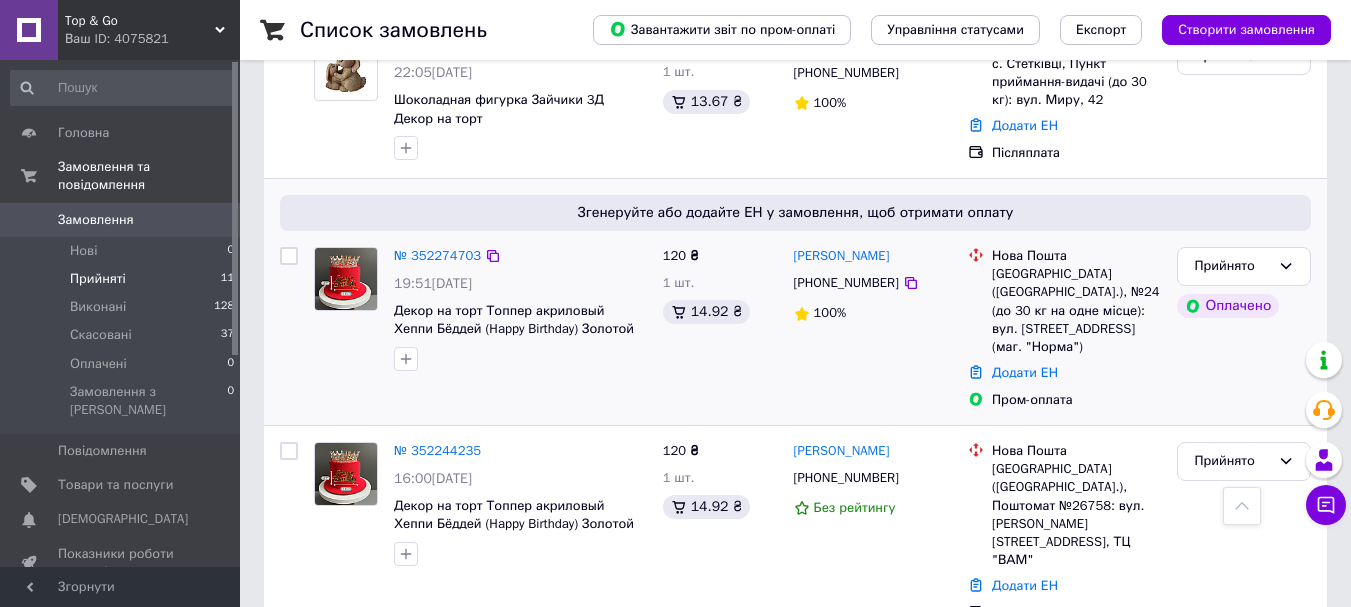 scroll, scrollTop: 1444, scrollLeft: 0, axis: vertical 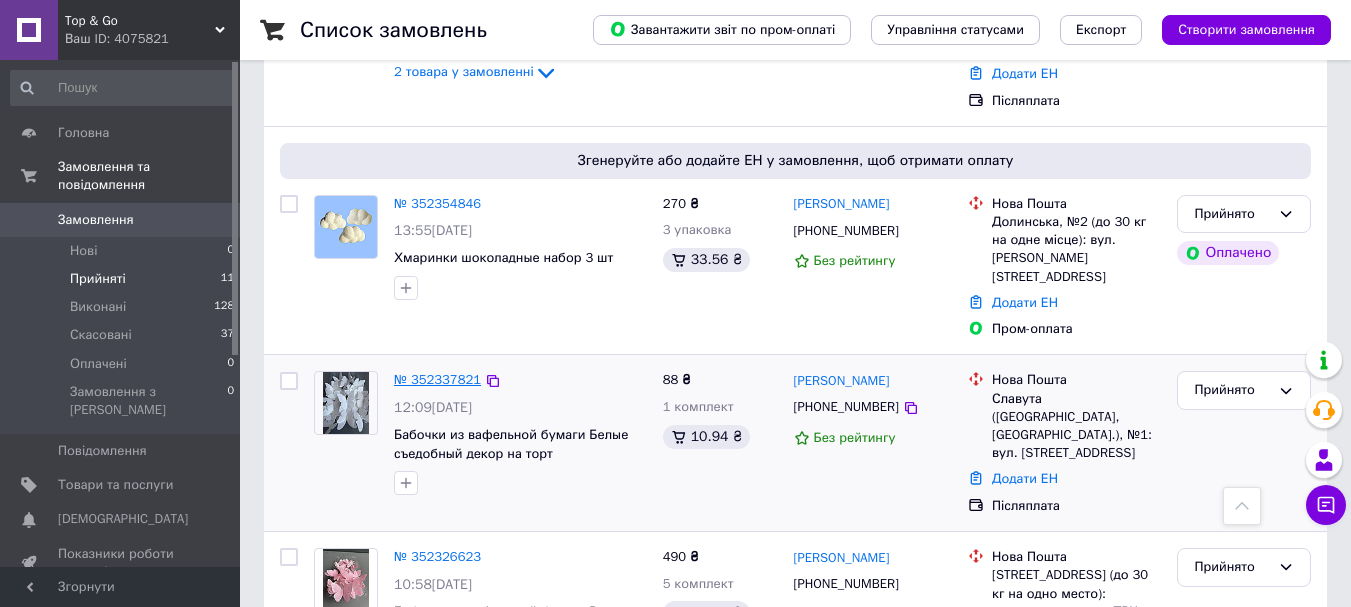 drag, startPoint x: 433, startPoint y: 352, endPoint x: 421, endPoint y: 340, distance: 16.970562 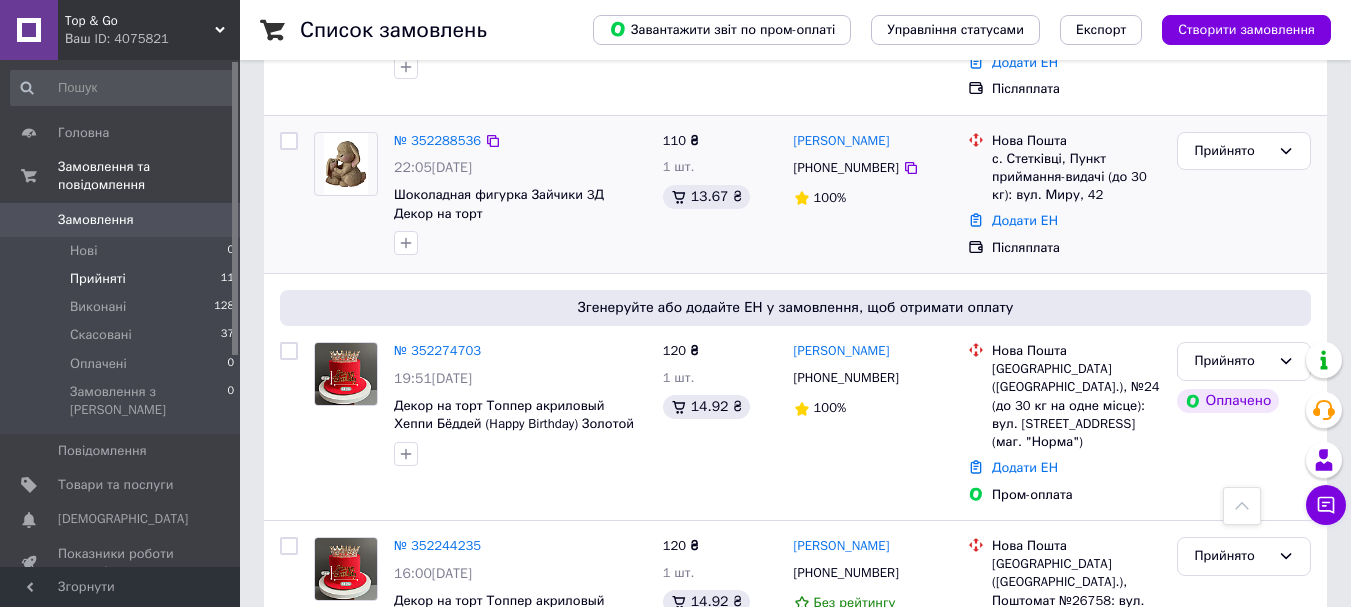 scroll, scrollTop: 1344, scrollLeft: 0, axis: vertical 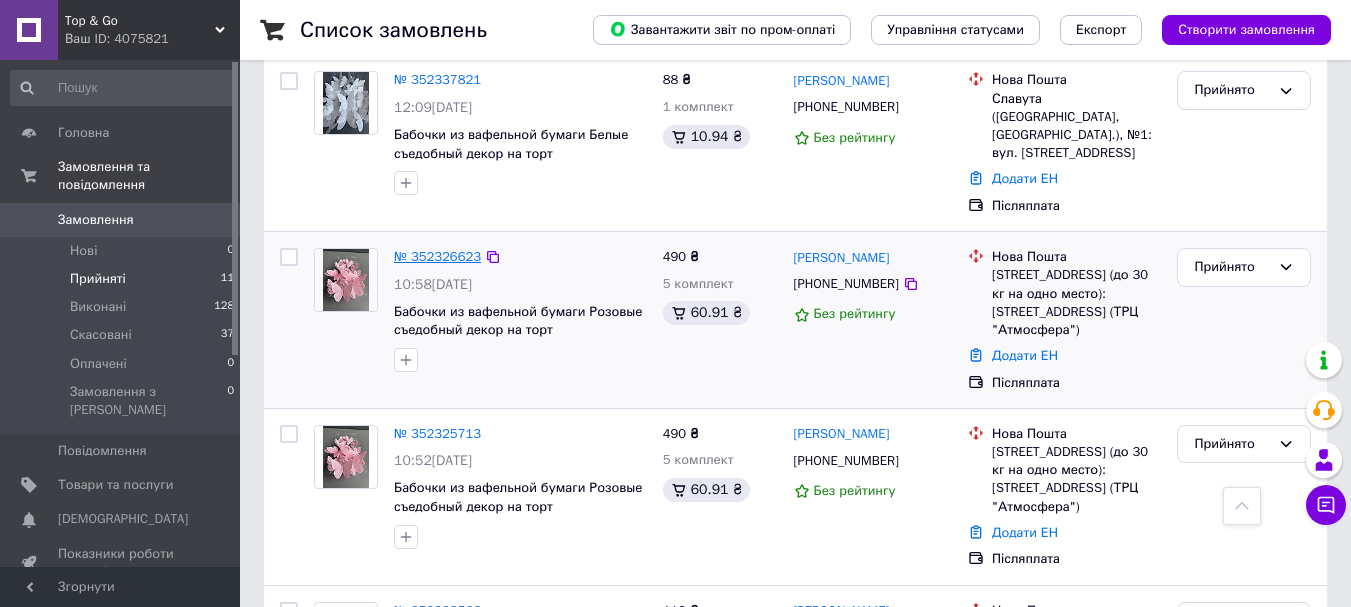 click on "№ 352326623" at bounding box center [437, 256] 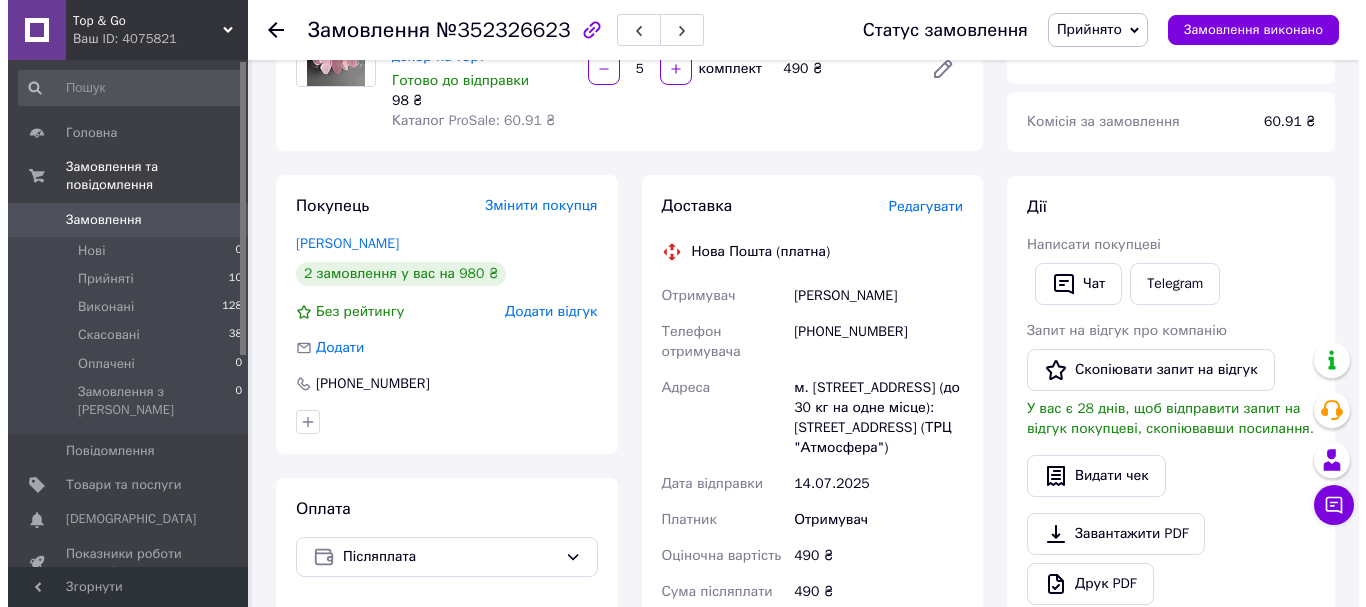 scroll, scrollTop: 200, scrollLeft: 0, axis: vertical 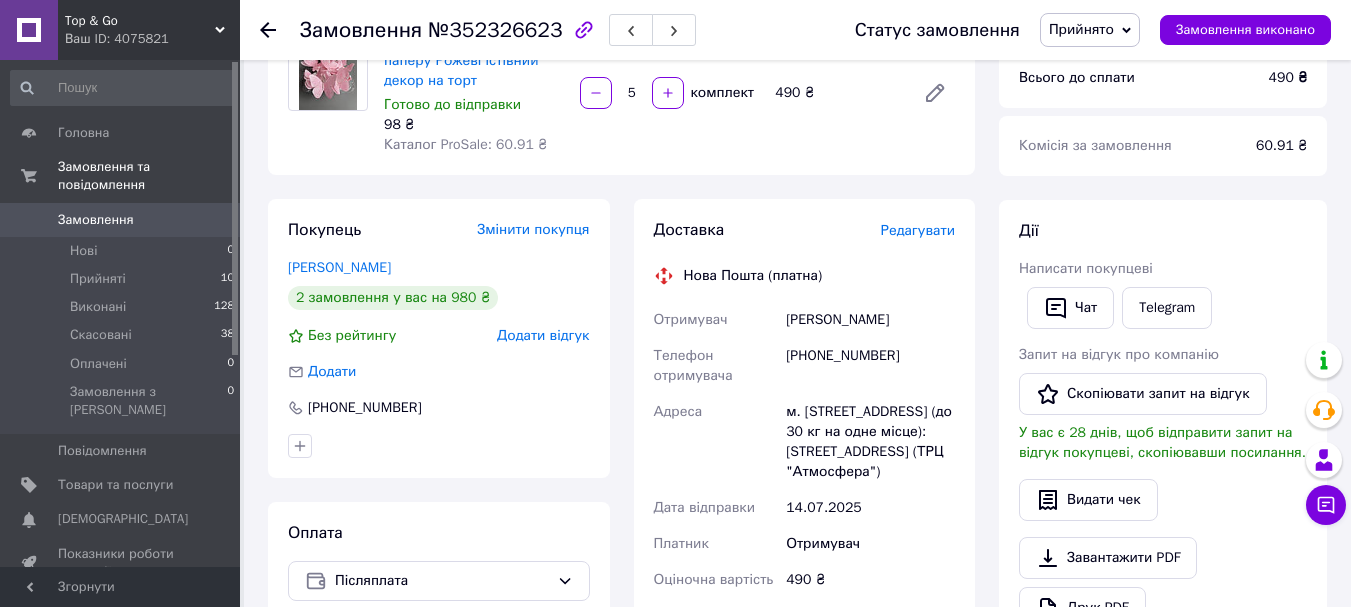 click on "Редагувати" at bounding box center (918, 230) 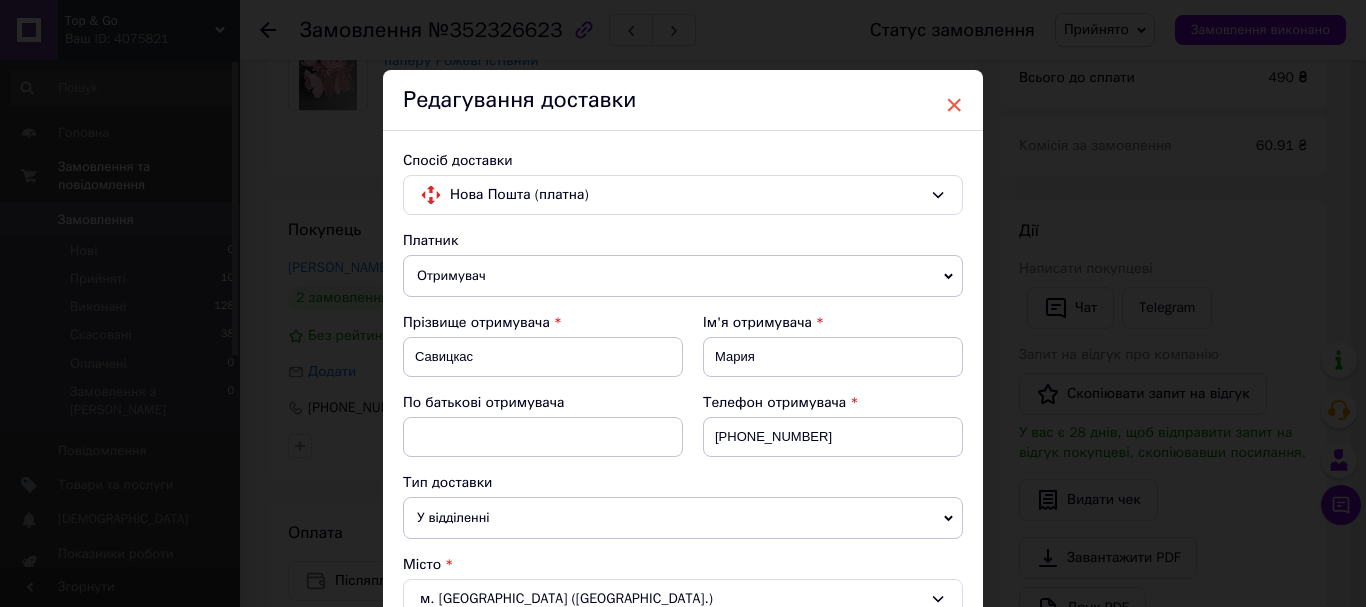 click on "×" at bounding box center (954, 105) 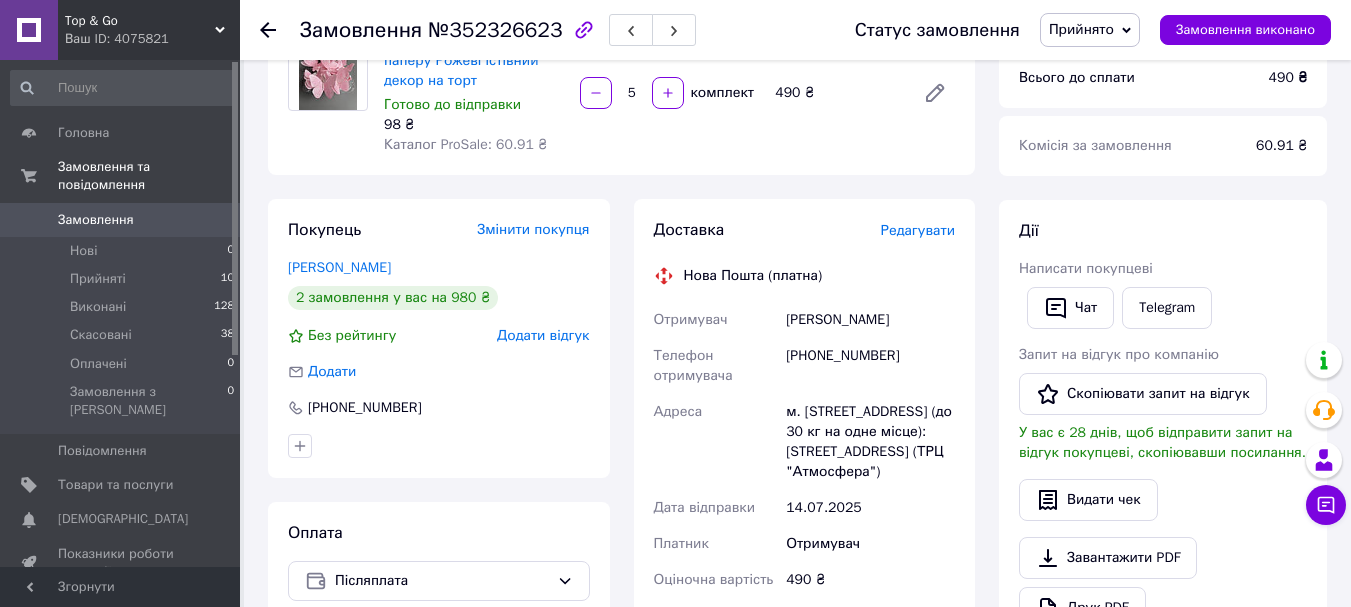 click on "Редагувати" at bounding box center [918, 230] 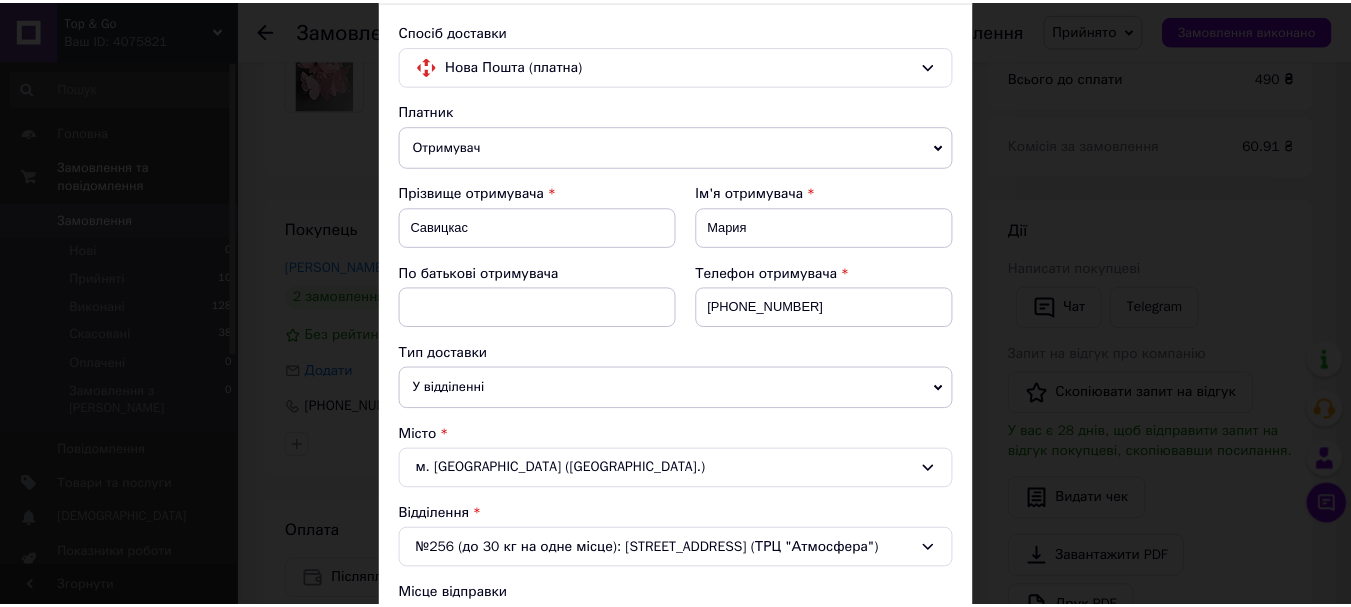 scroll, scrollTop: 100, scrollLeft: 0, axis: vertical 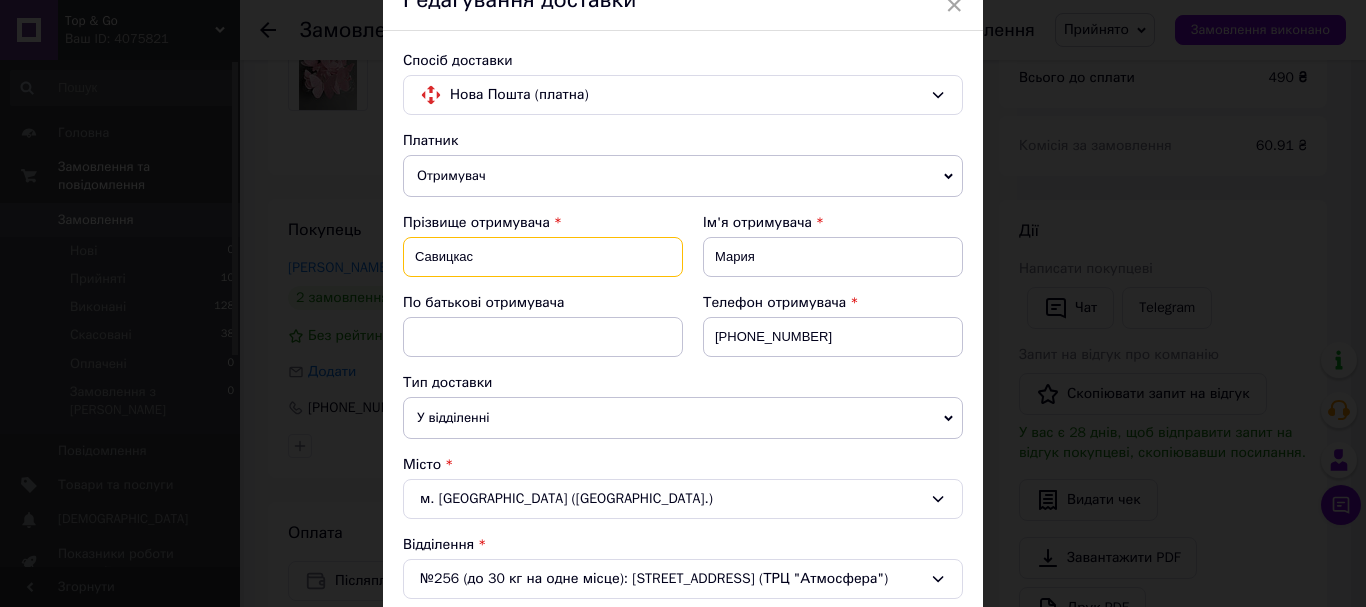 drag, startPoint x: 461, startPoint y: 236, endPoint x: 369, endPoint y: 244, distance: 92.34717 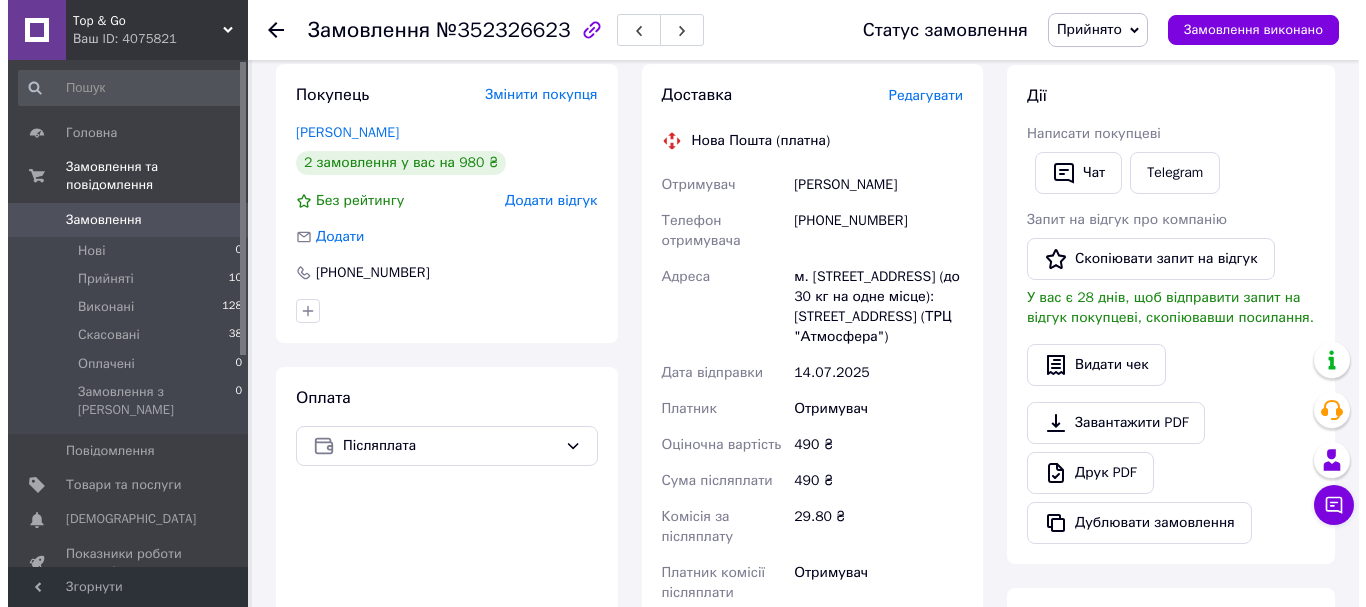 scroll, scrollTop: 300, scrollLeft: 0, axis: vertical 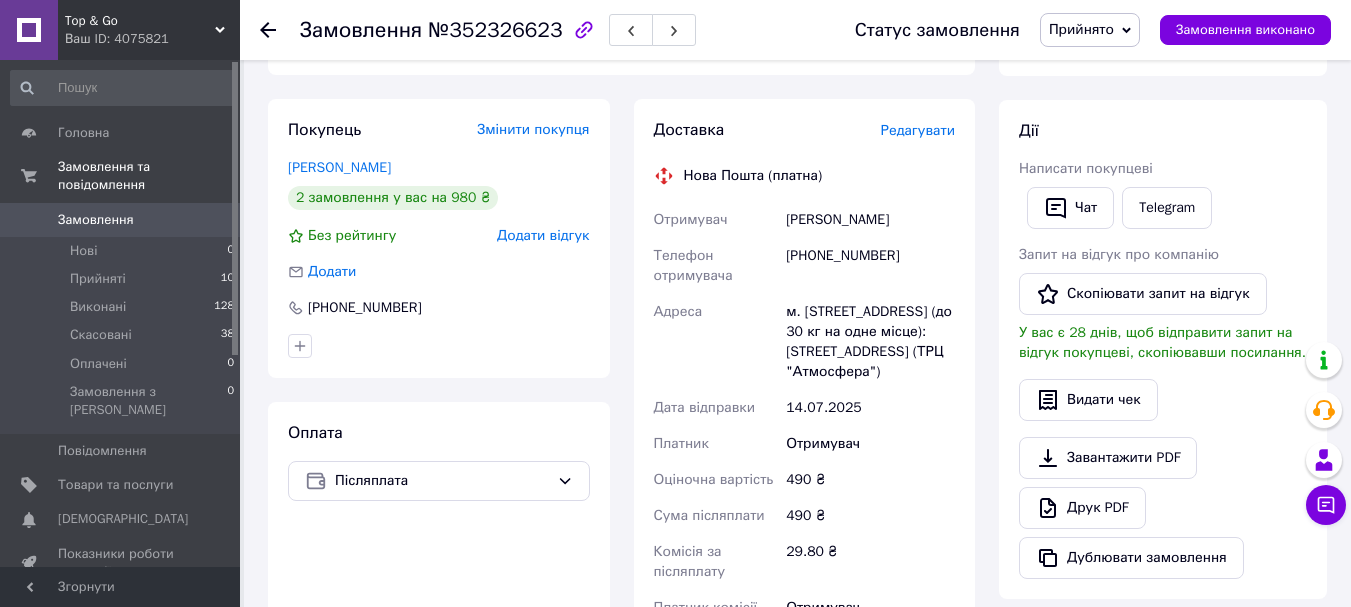 click on "Доставка Редагувати" at bounding box center (805, 130) 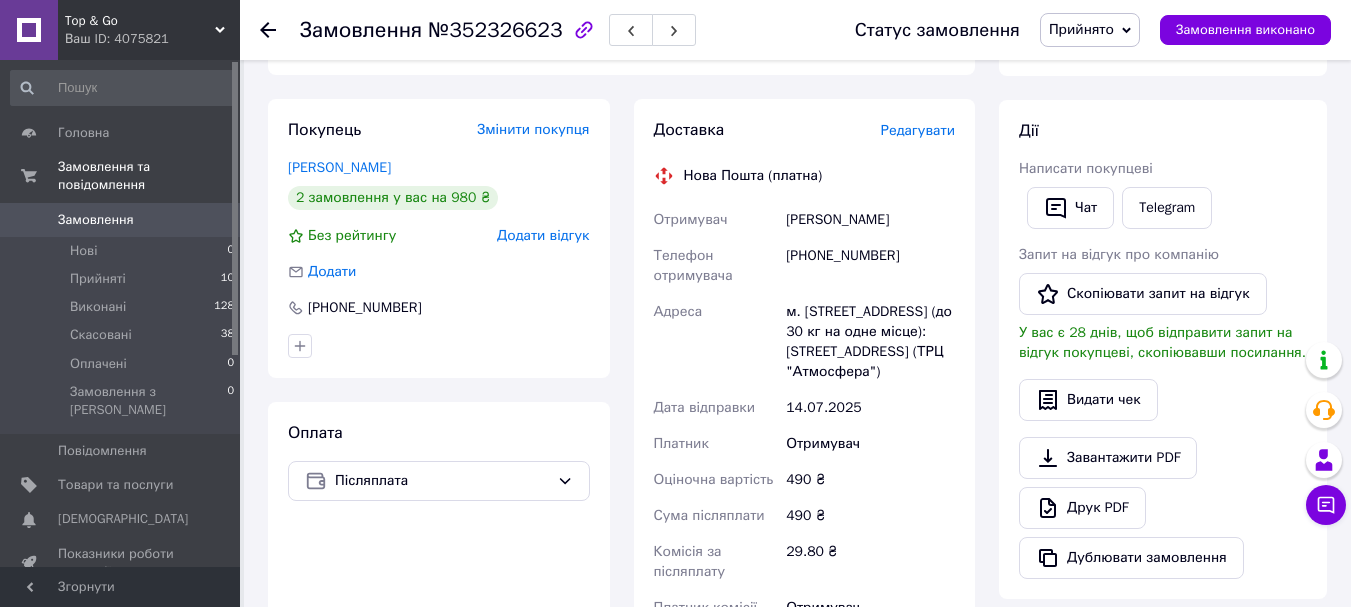 click on "Редагувати" at bounding box center (918, 130) 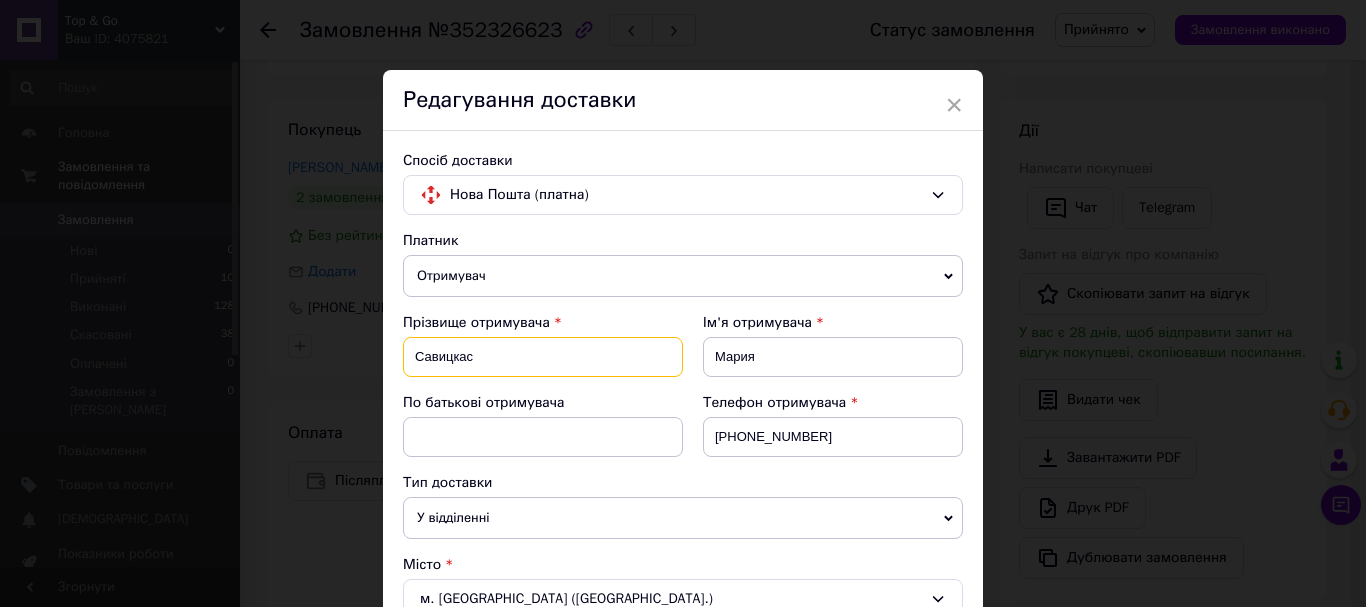 click on "Савицкас" at bounding box center [543, 357] 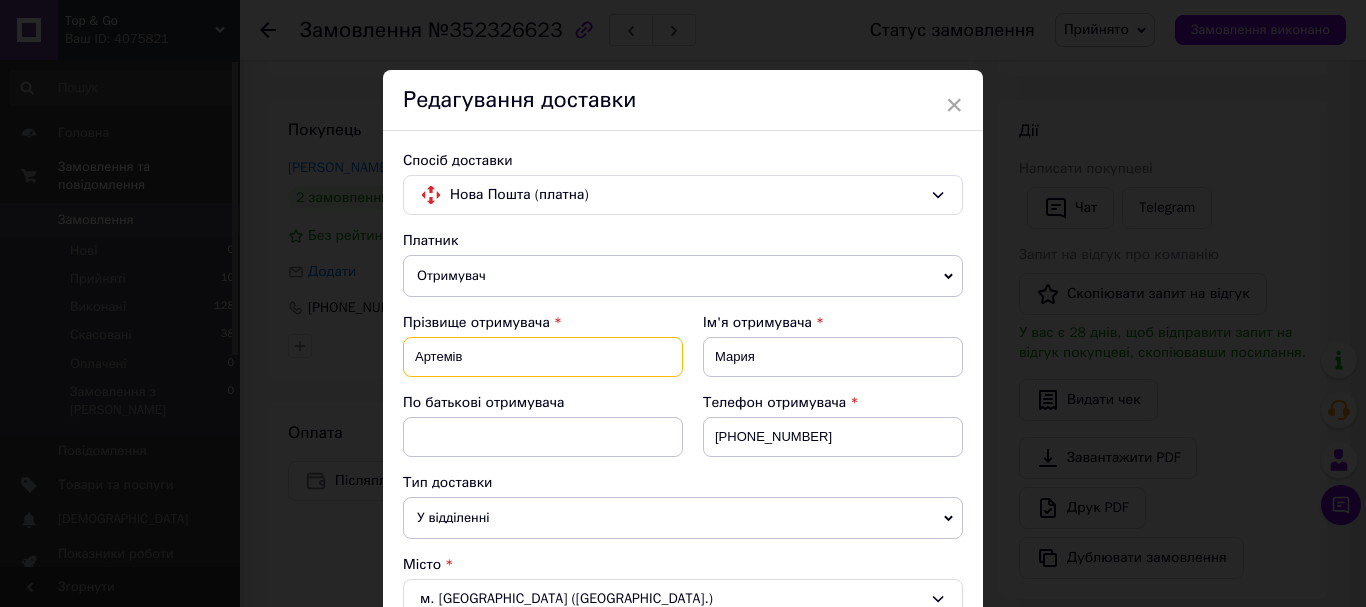 type on "Артемів" 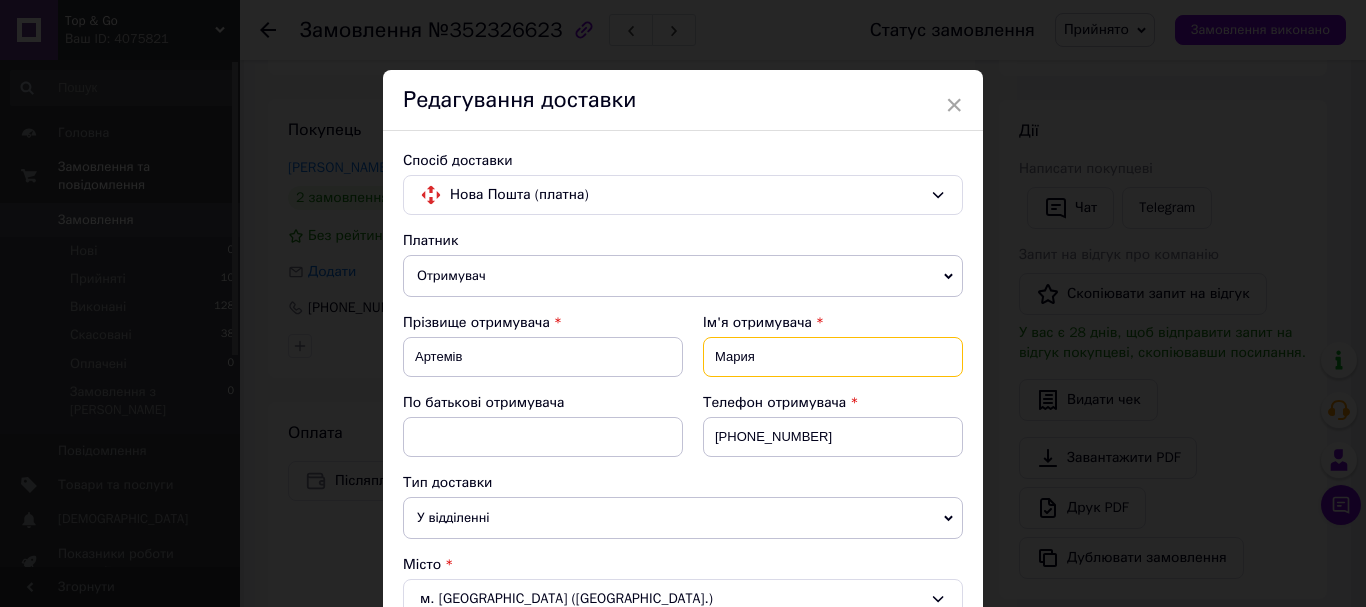drag, startPoint x: 763, startPoint y: 353, endPoint x: 665, endPoint y: 351, distance: 98.02041 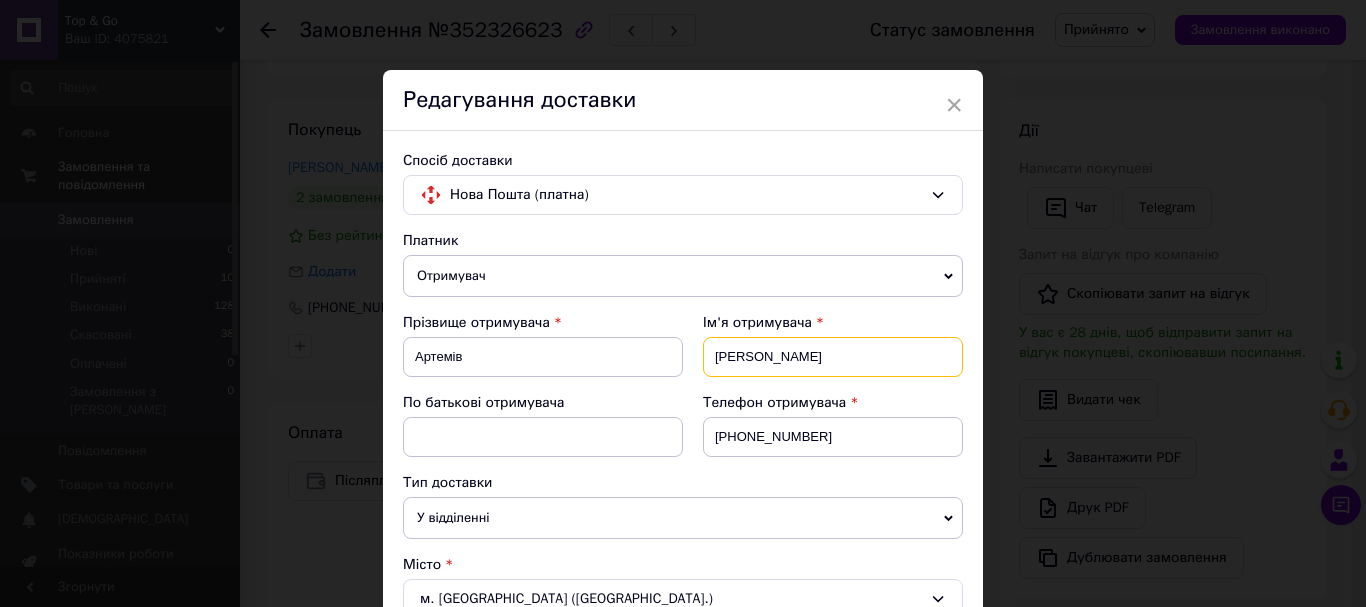 type on "[PERSON_NAME]" 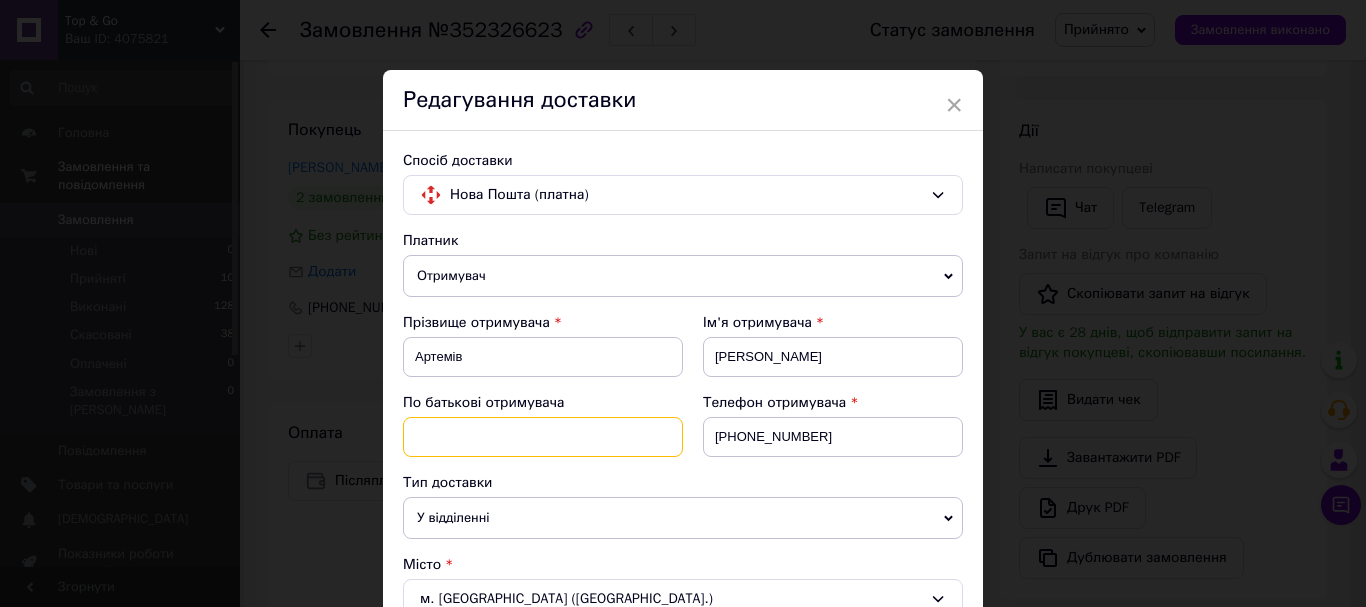 click at bounding box center (543, 437) 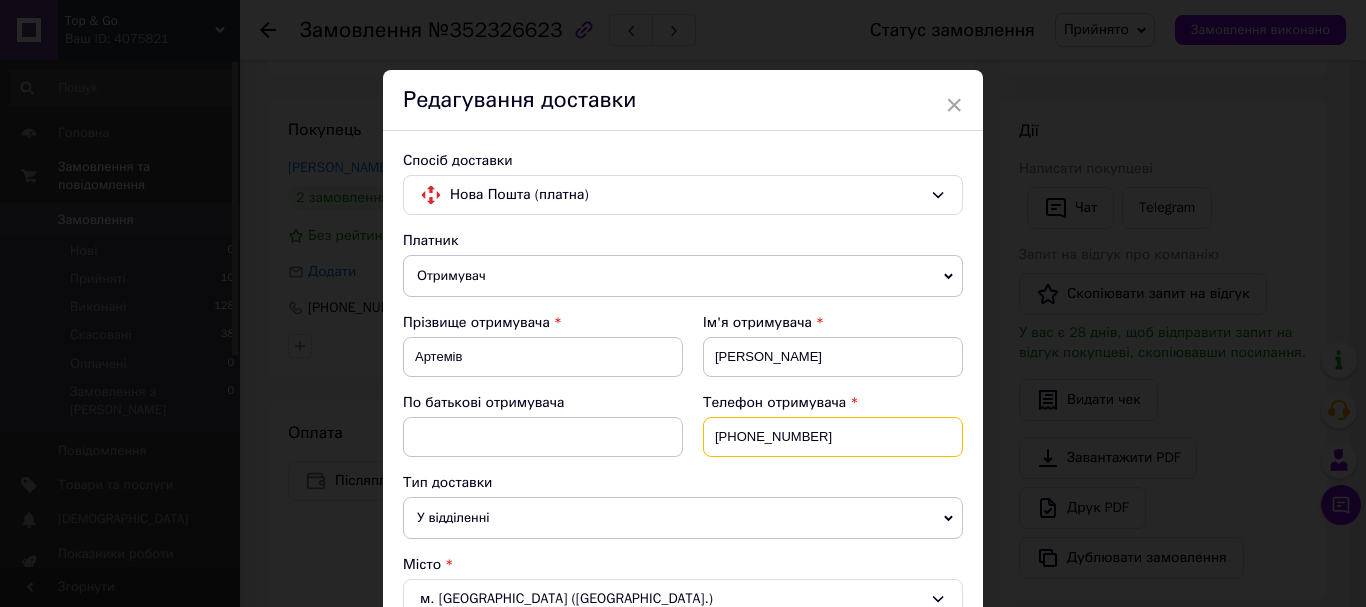 drag, startPoint x: 681, startPoint y: 445, endPoint x: 663, endPoint y: 444, distance: 18.027756 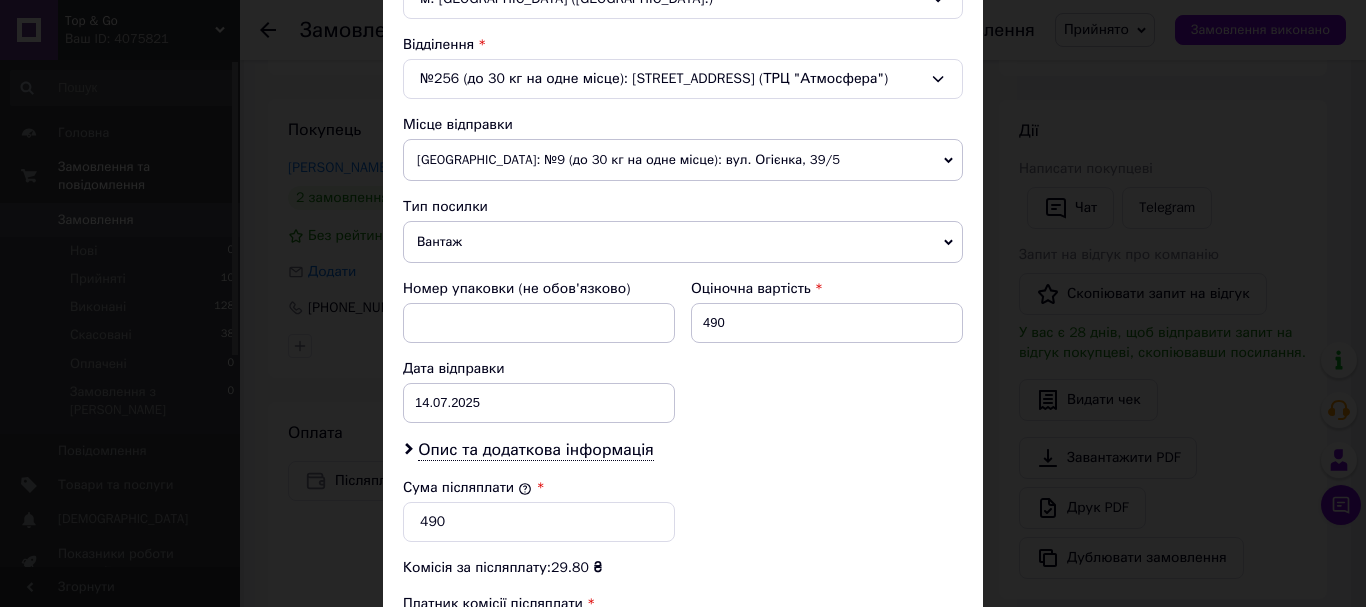 scroll, scrollTop: 700, scrollLeft: 0, axis: vertical 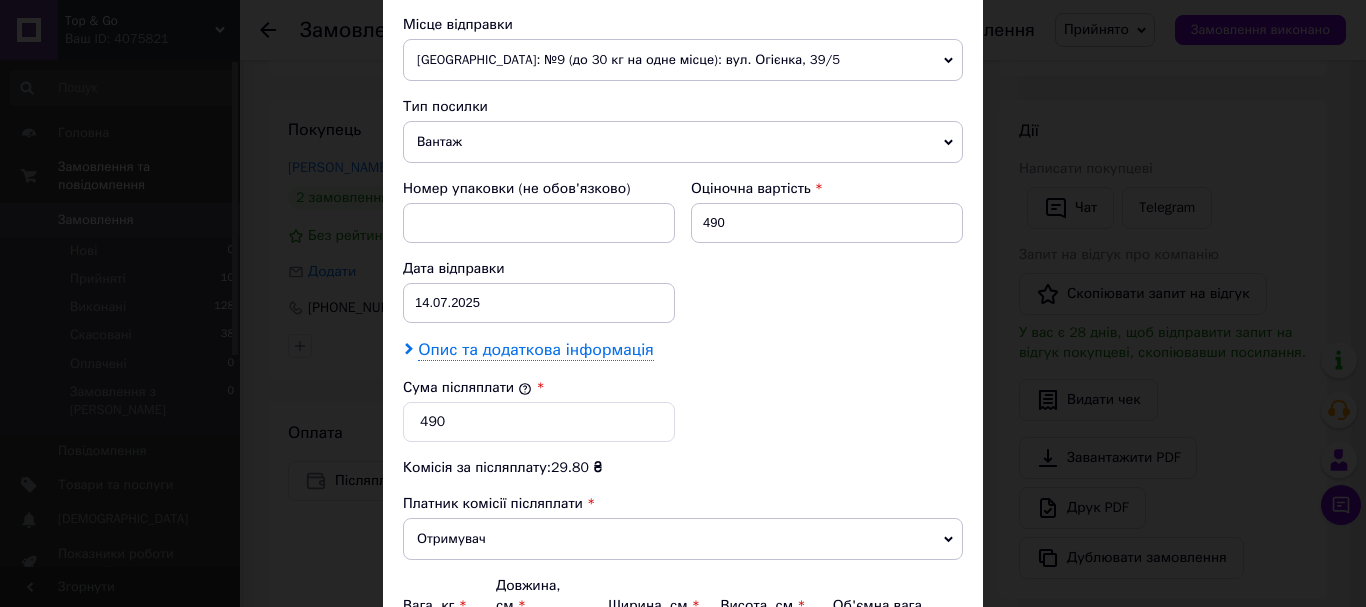 type on "0686832288" 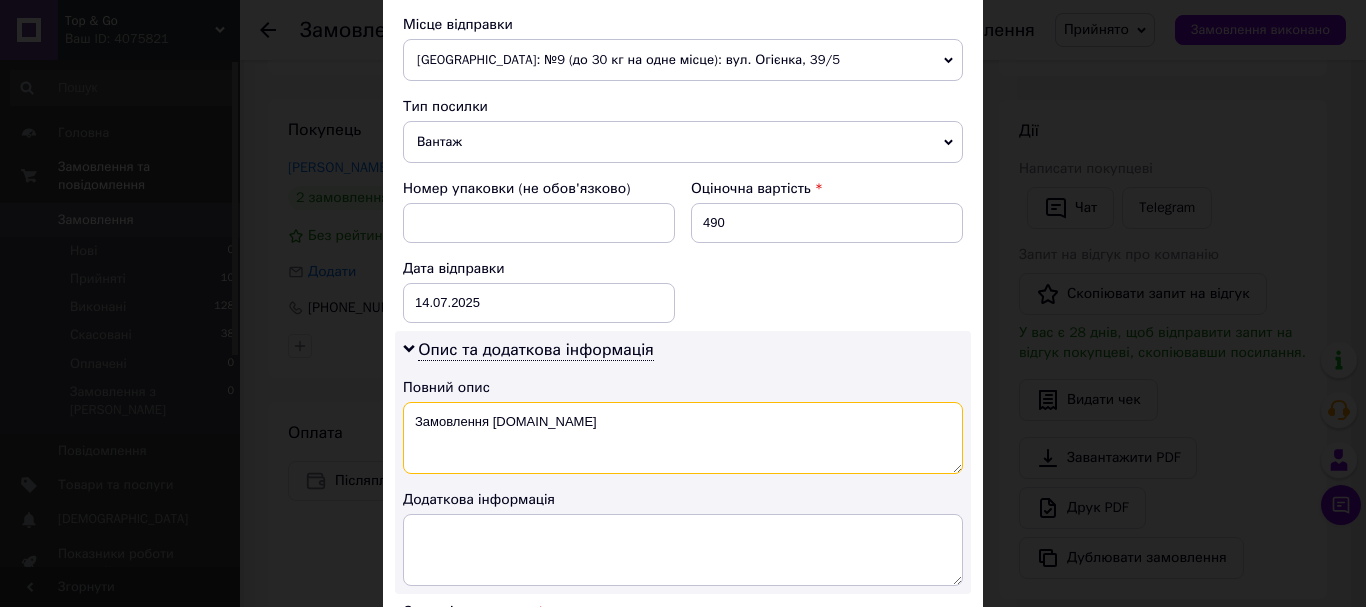 drag, startPoint x: 537, startPoint y: 425, endPoint x: 409, endPoint y: 437, distance: 128.56126 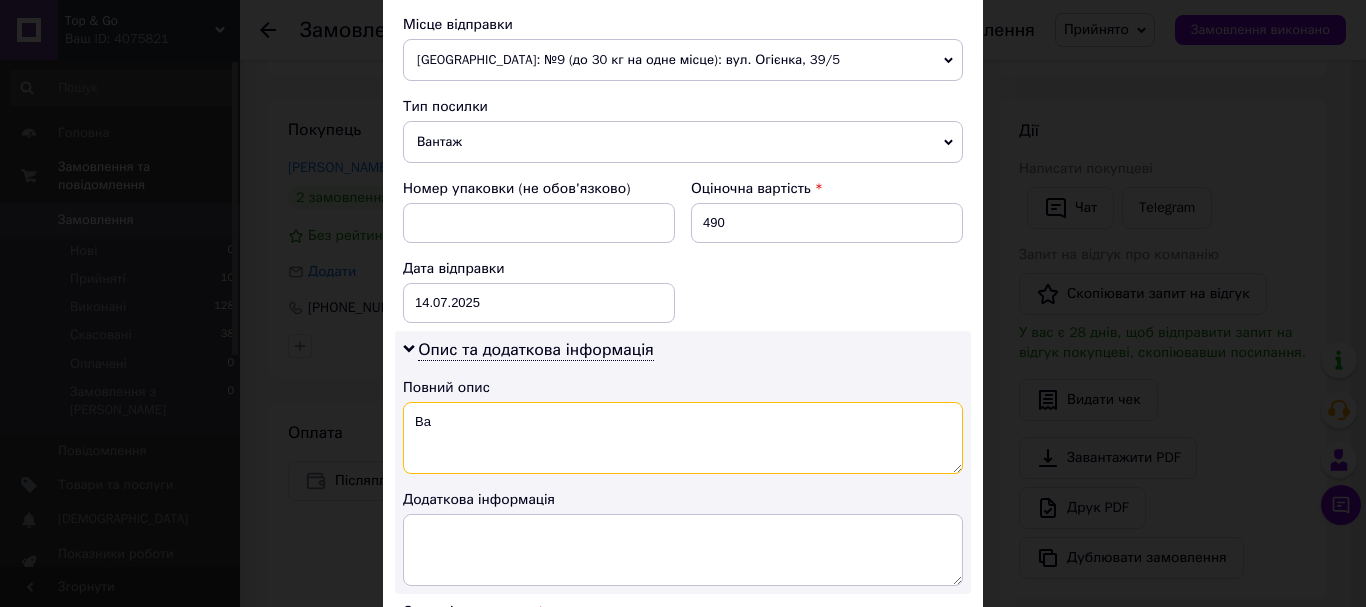 type on "В" 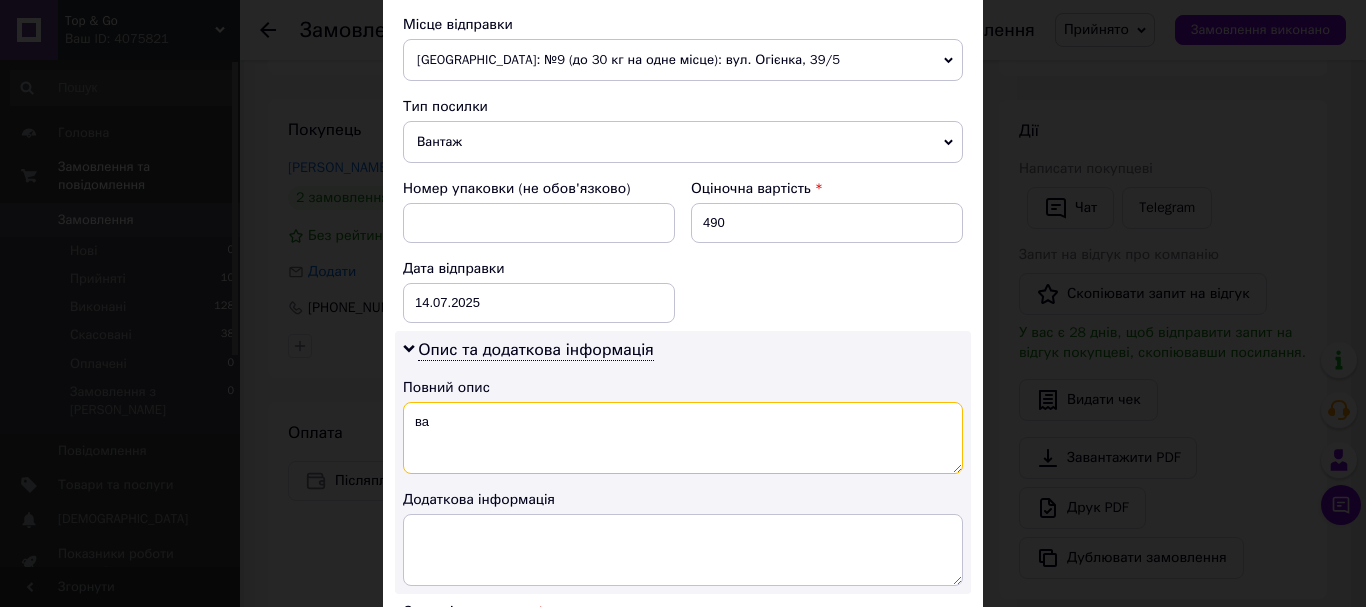 type on "в" 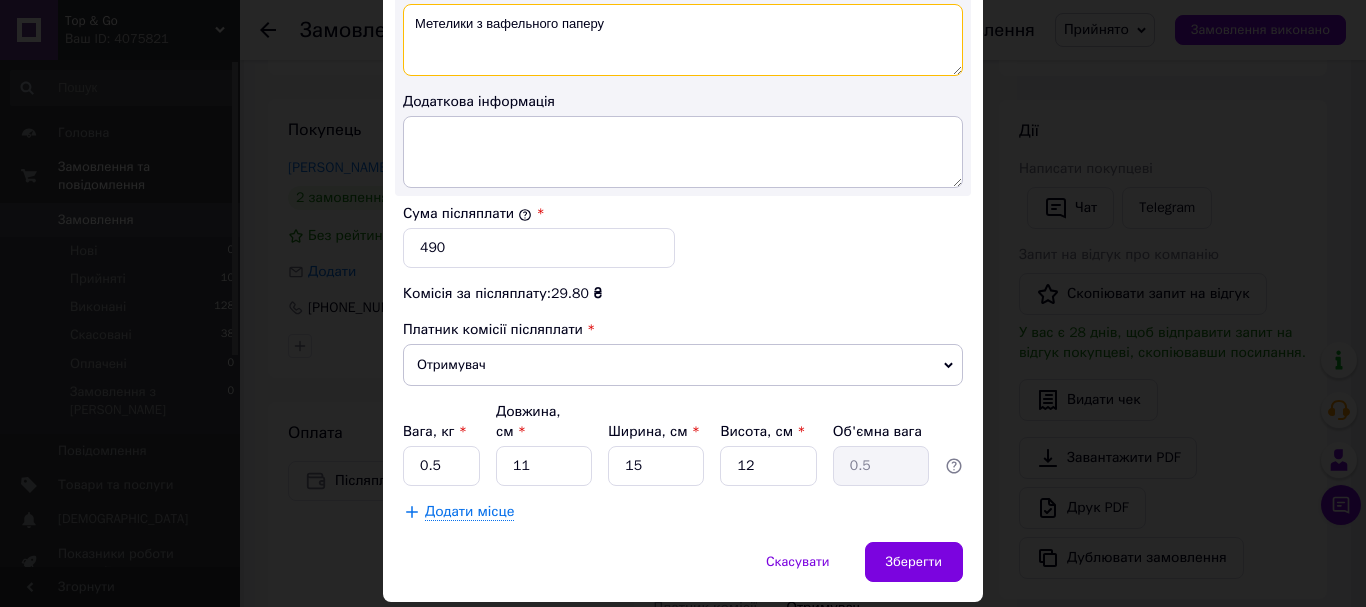 scroll, scrollTop: 1100, scrollLeft: 0, axis: vertical 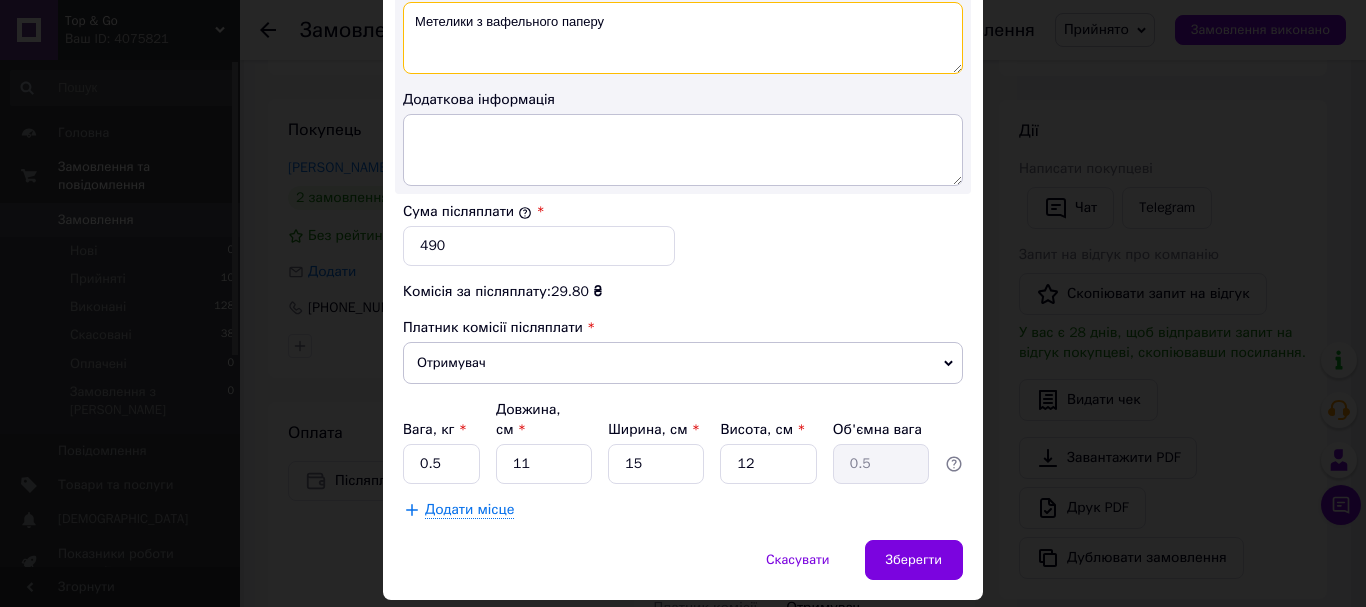 type on "Метелики з вафельного паперу" 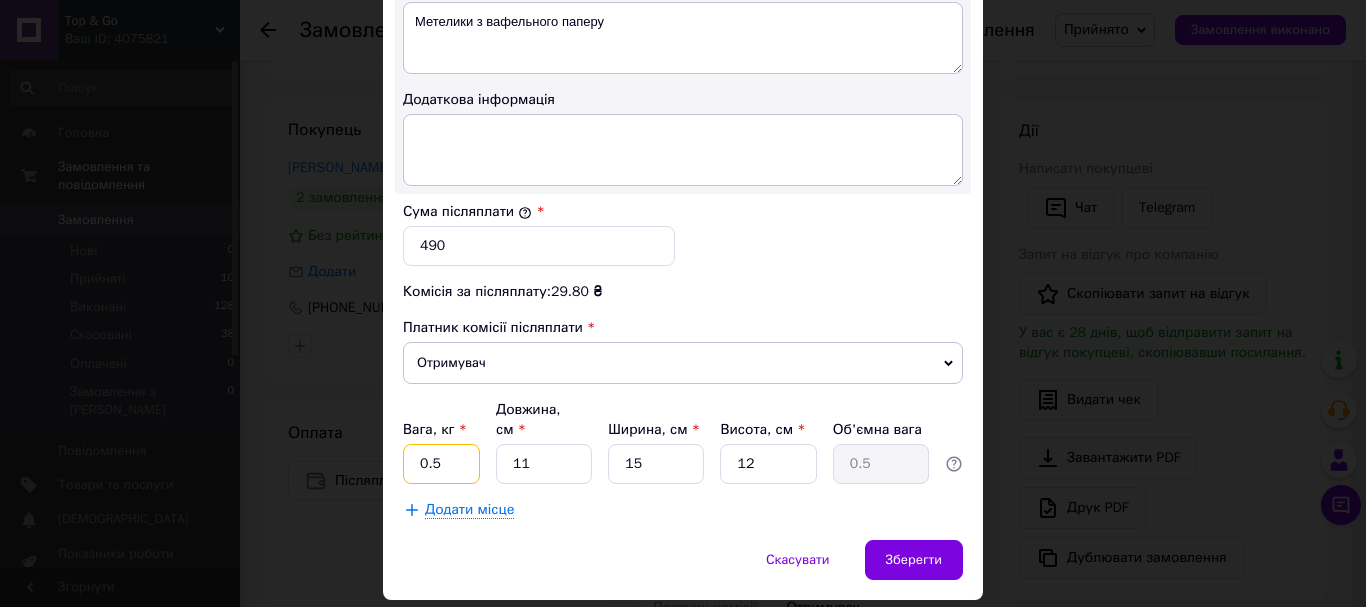 drag, startPoint x: 441, startPoint y: 439, endPoint x: 431, endPoint y: 443, distance: 10.770329 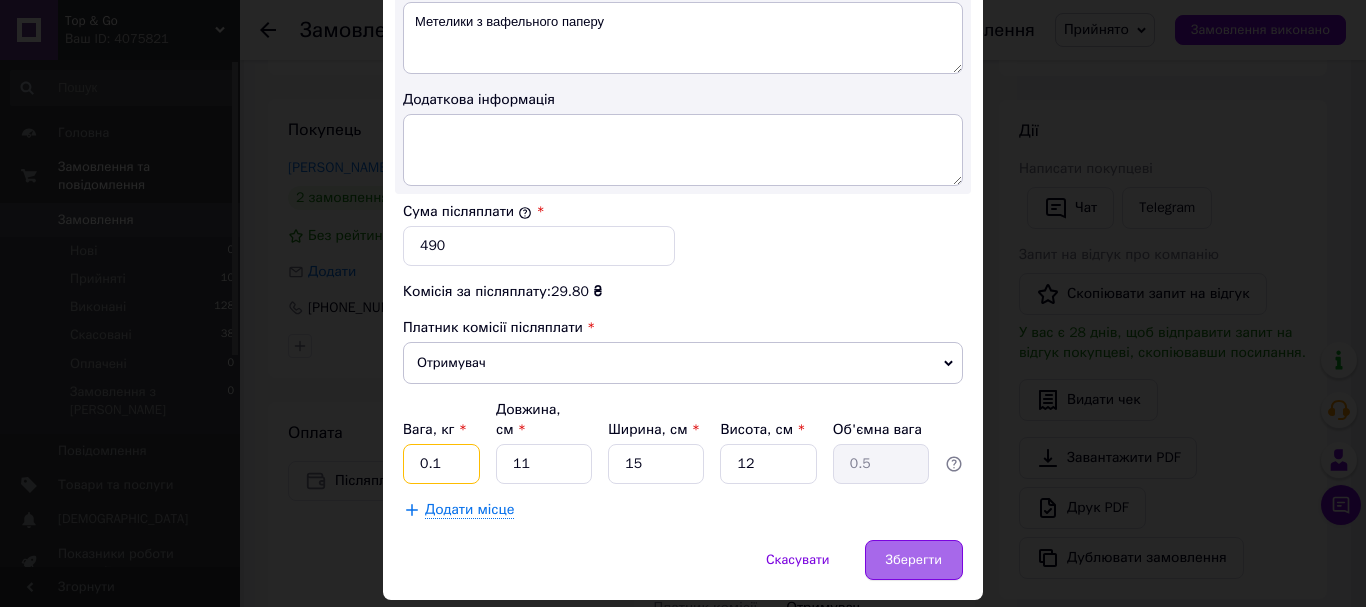 type on "0.1" 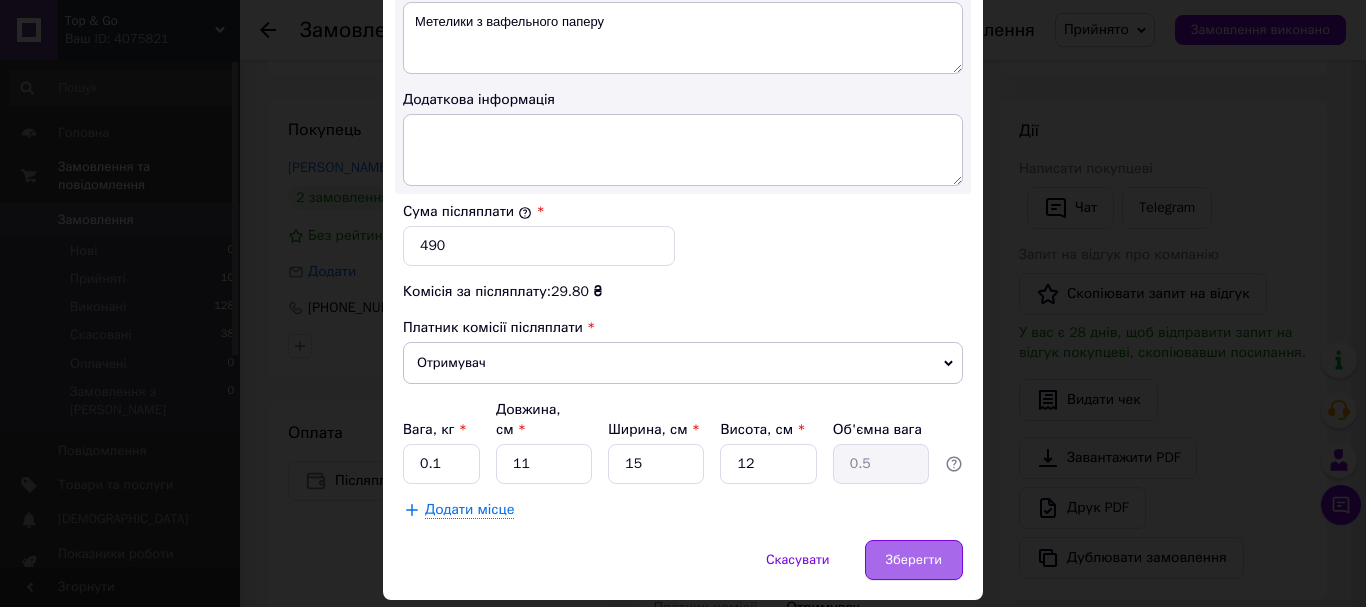 click on "Зберегти" at bounding box center [914, 560] 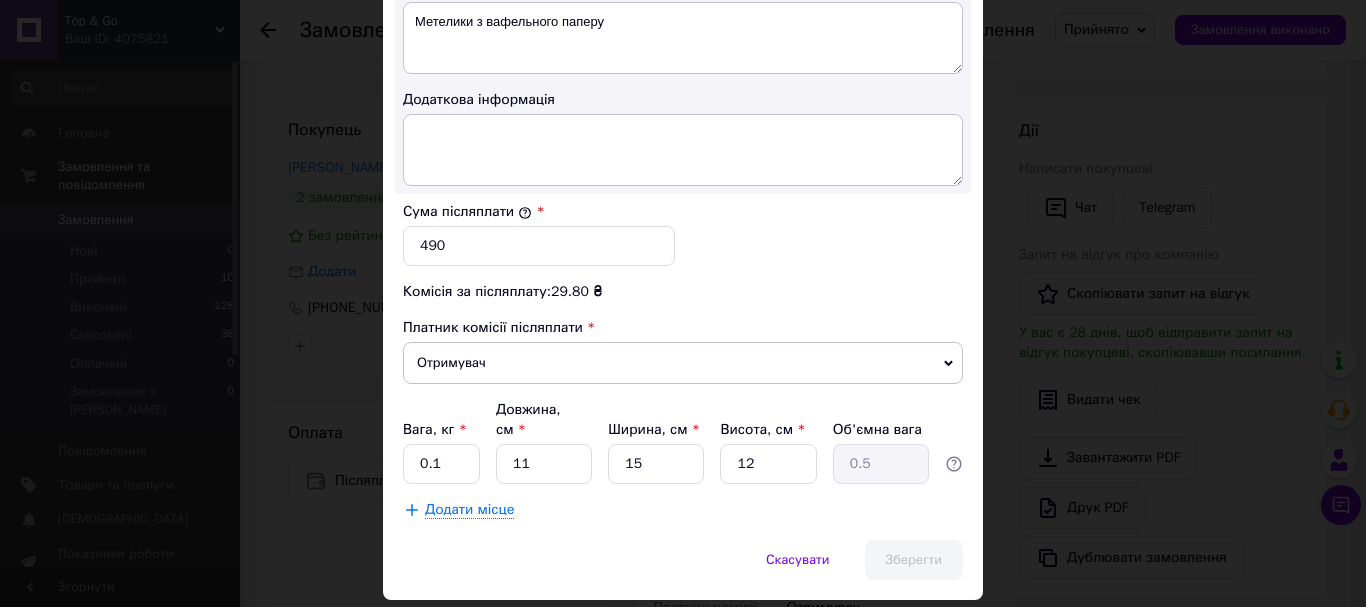 scroll, scrollTop: 144, scrollLeft: 0, axis: vertical 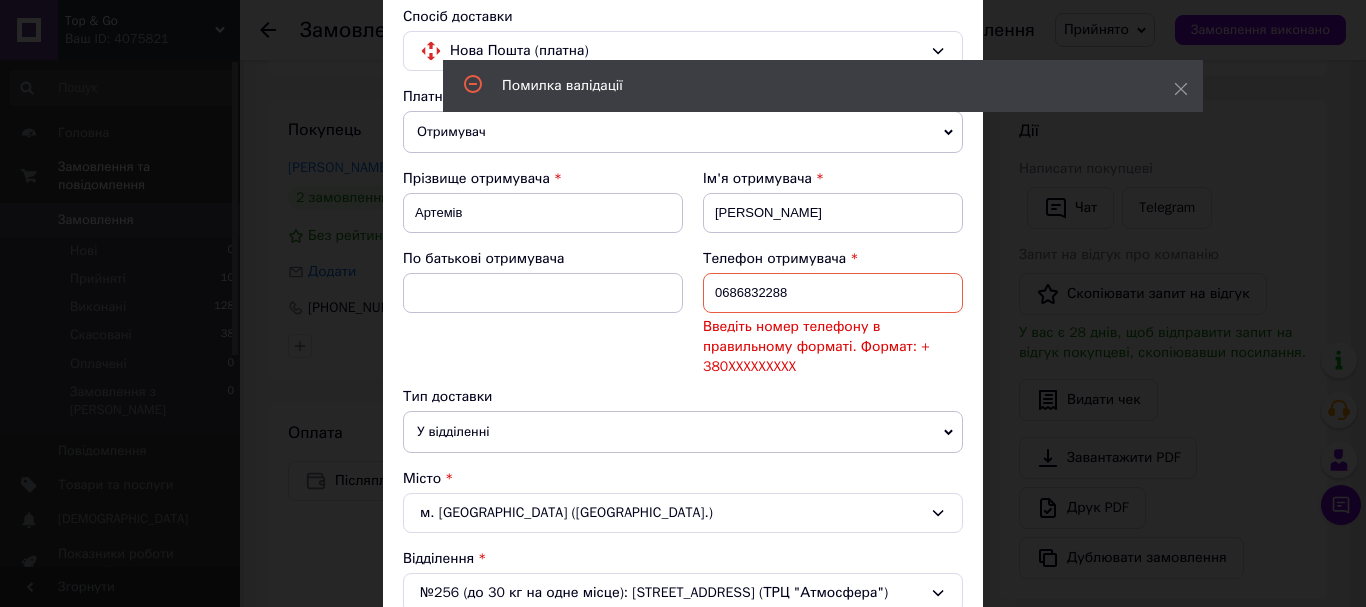click on "0686832288" at bounding box center [833, 293] 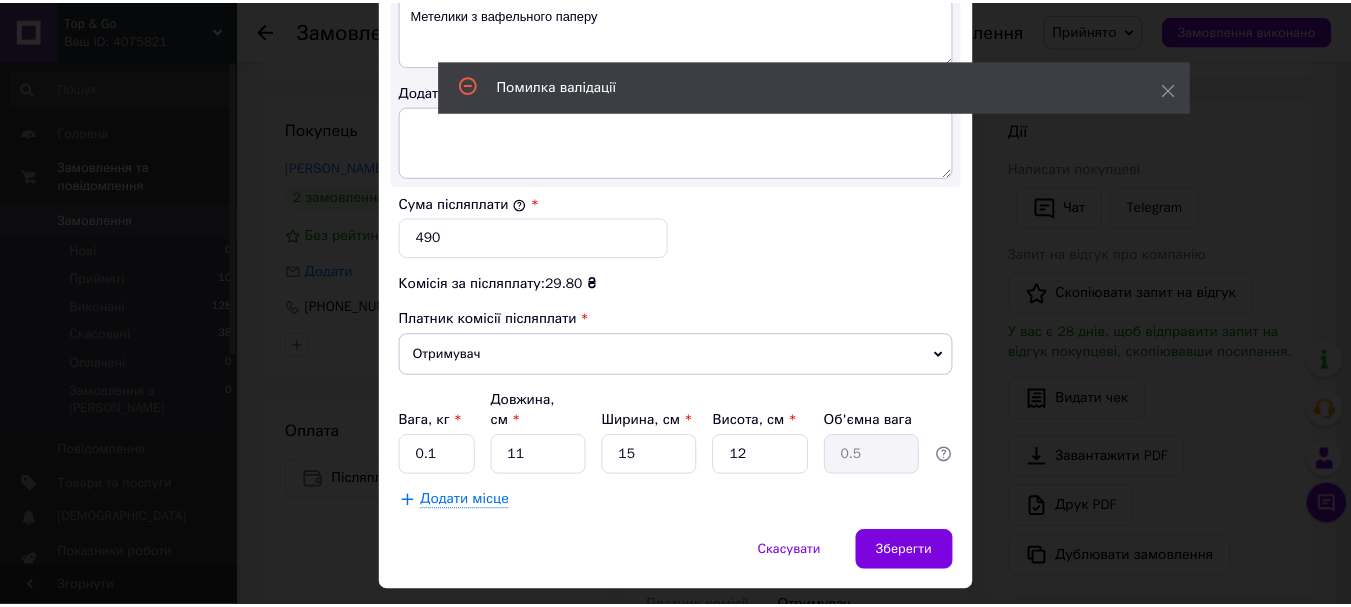 scroll, scrollTop: 1143, scrollLeft: 0, axis: vertical 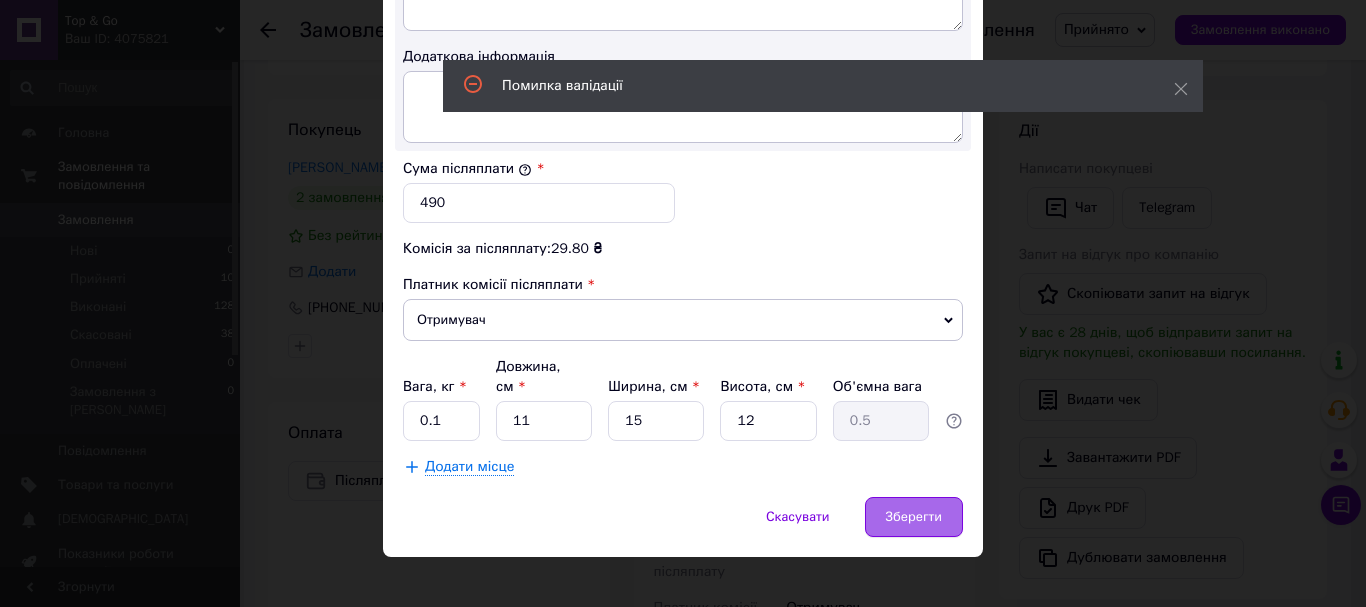 type on "[PHONE_NUMBER]" 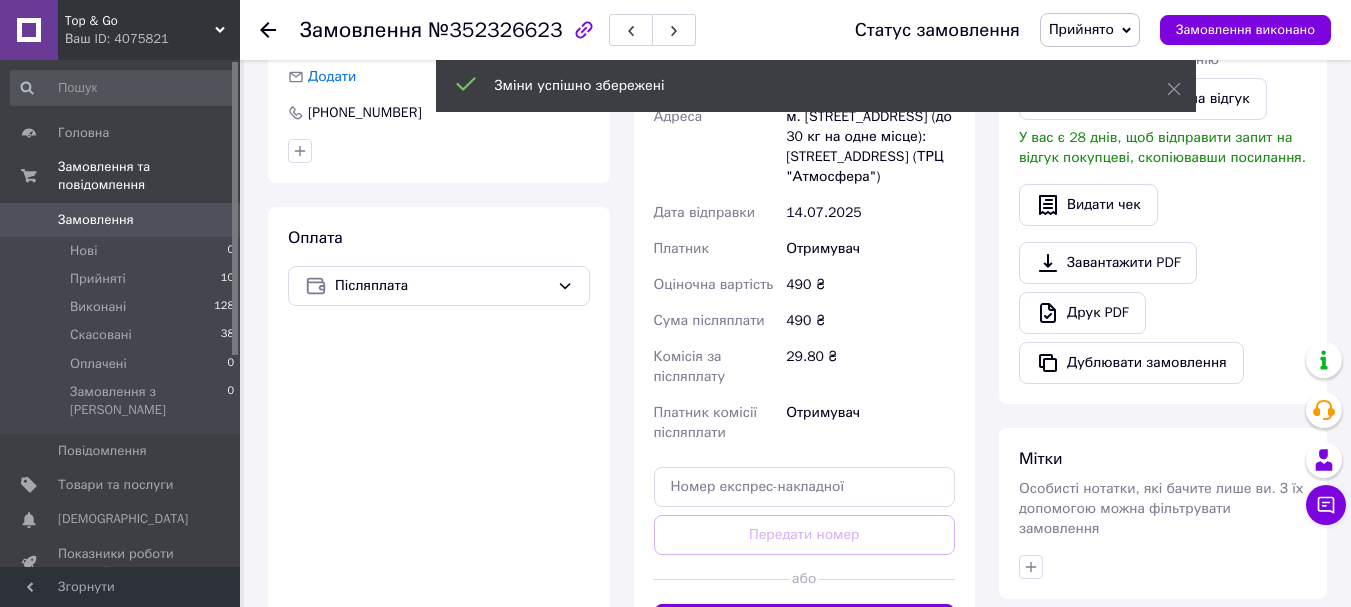 scroll, scrollTop: 800, scrollLeft: 0, axis: vertical 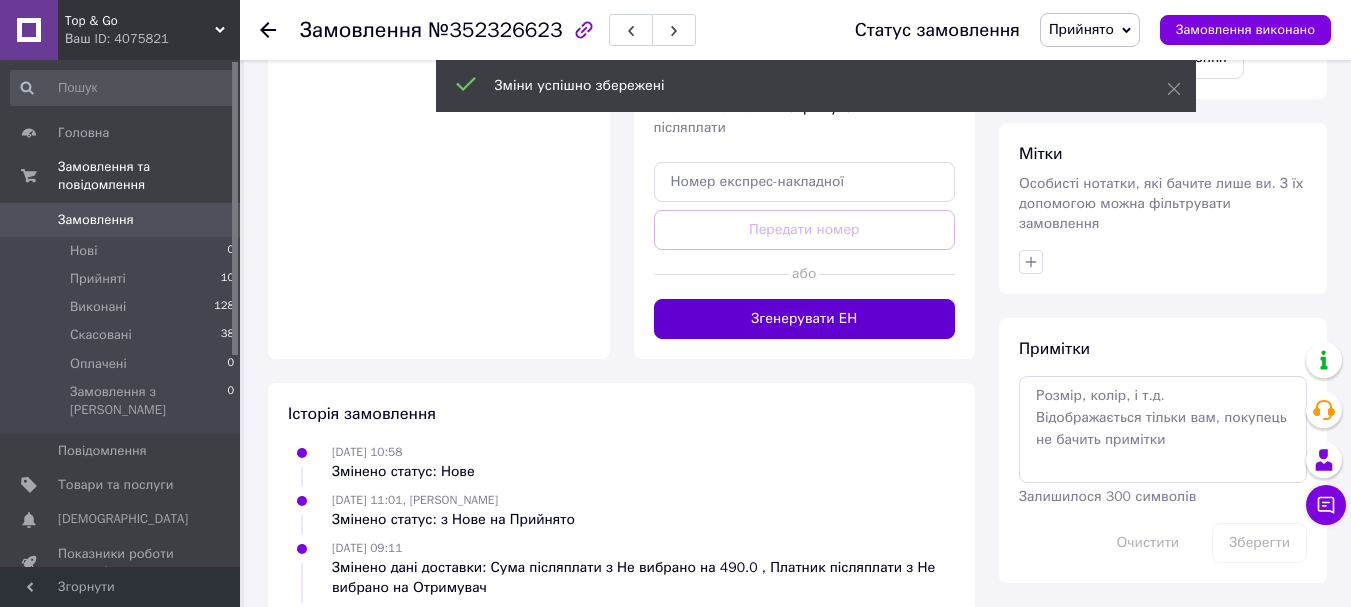click on "Згенерувати ЕН" at bounding box center [805, 319] 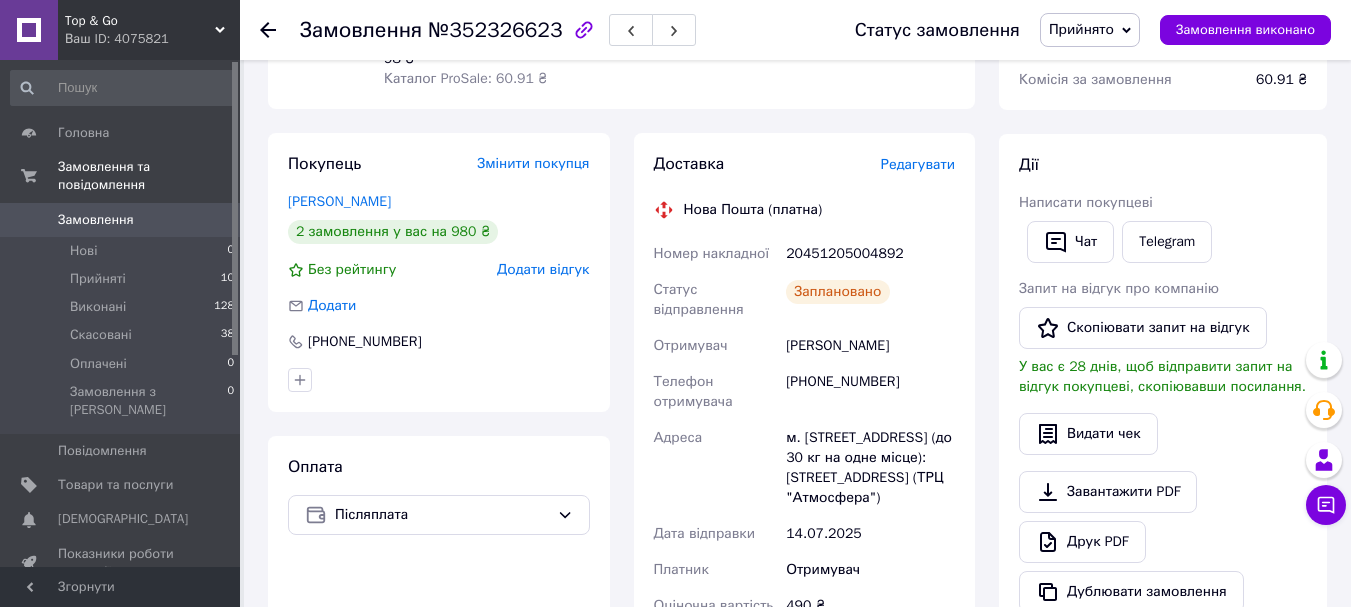 scroll, scrollTop: 0, scrollLeft: 0, axis: both 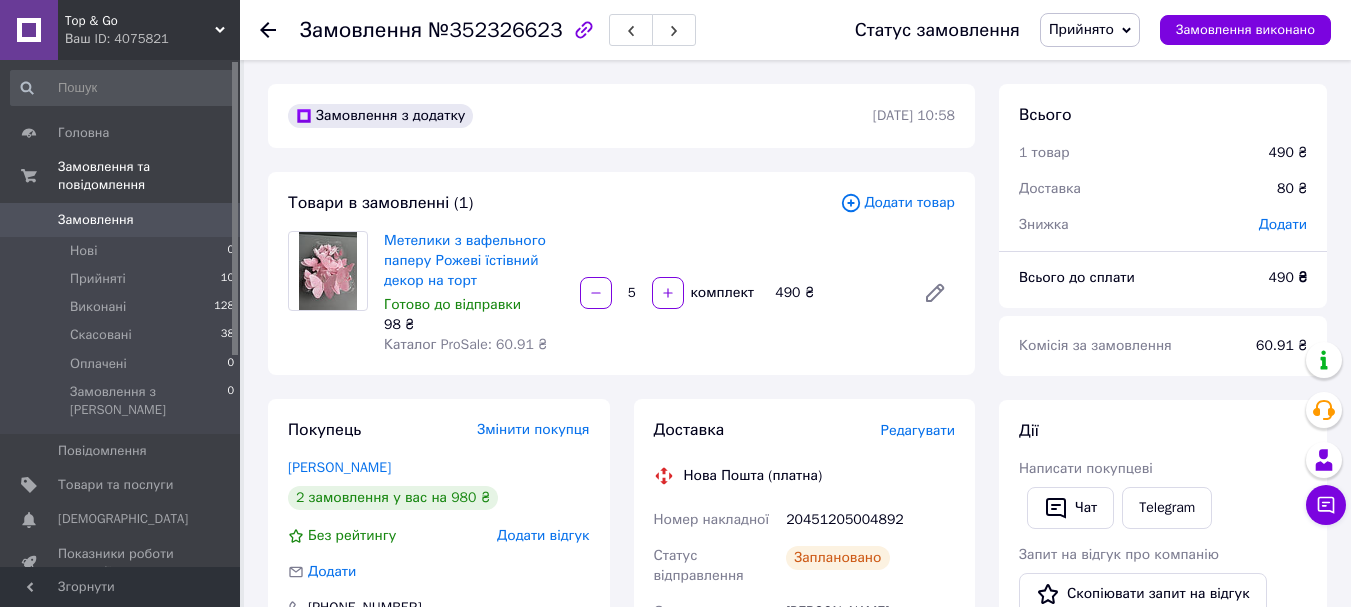 click 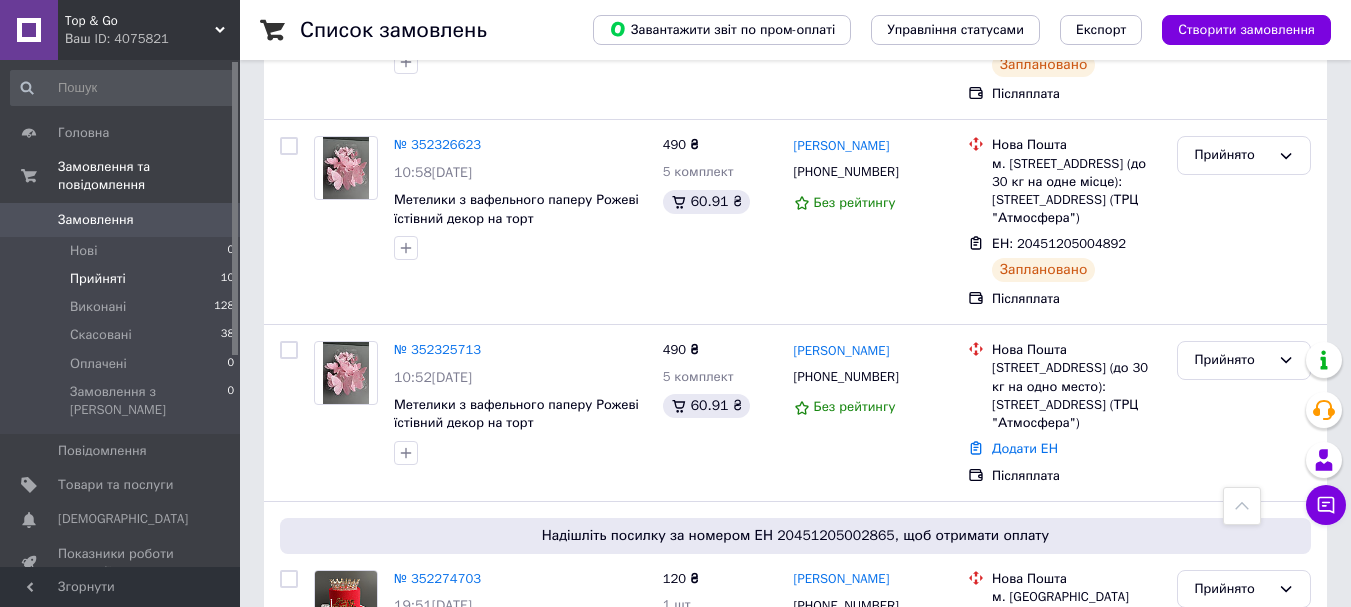 scroll, scrollTop: 932, scrollLeft: 0, axis: vertical 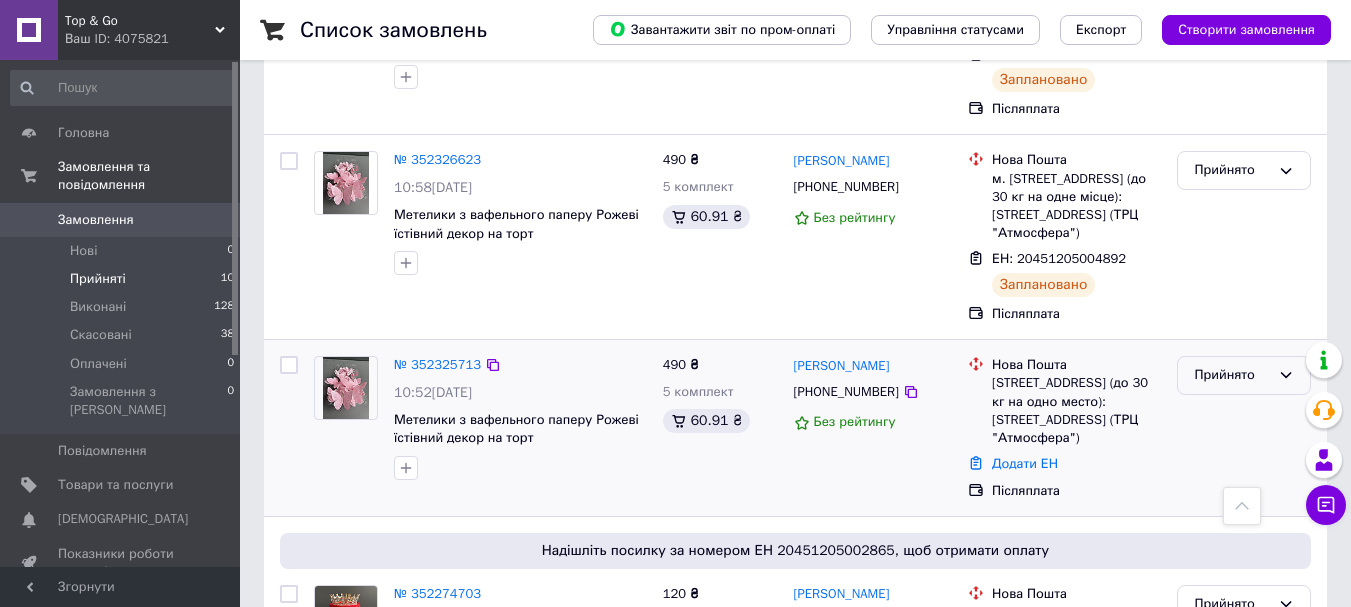 click on "Прийнято" at bounding box center (1232, 375) 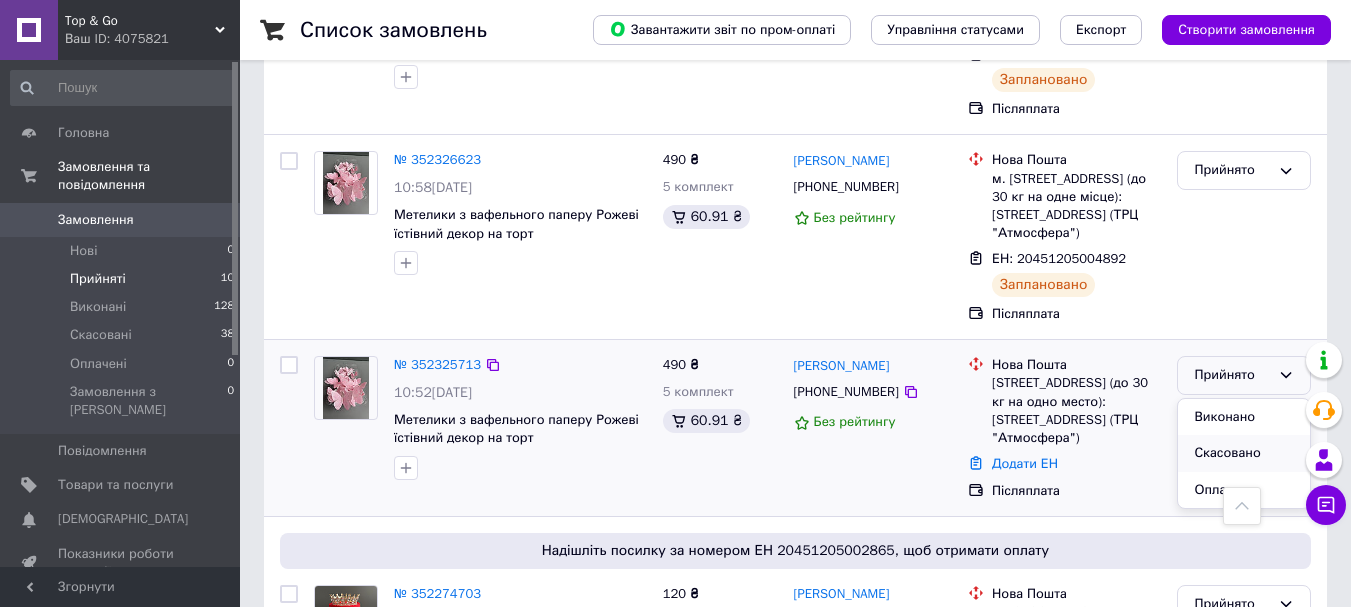 click on "Скасовано" at bounding box center (1244, 453) 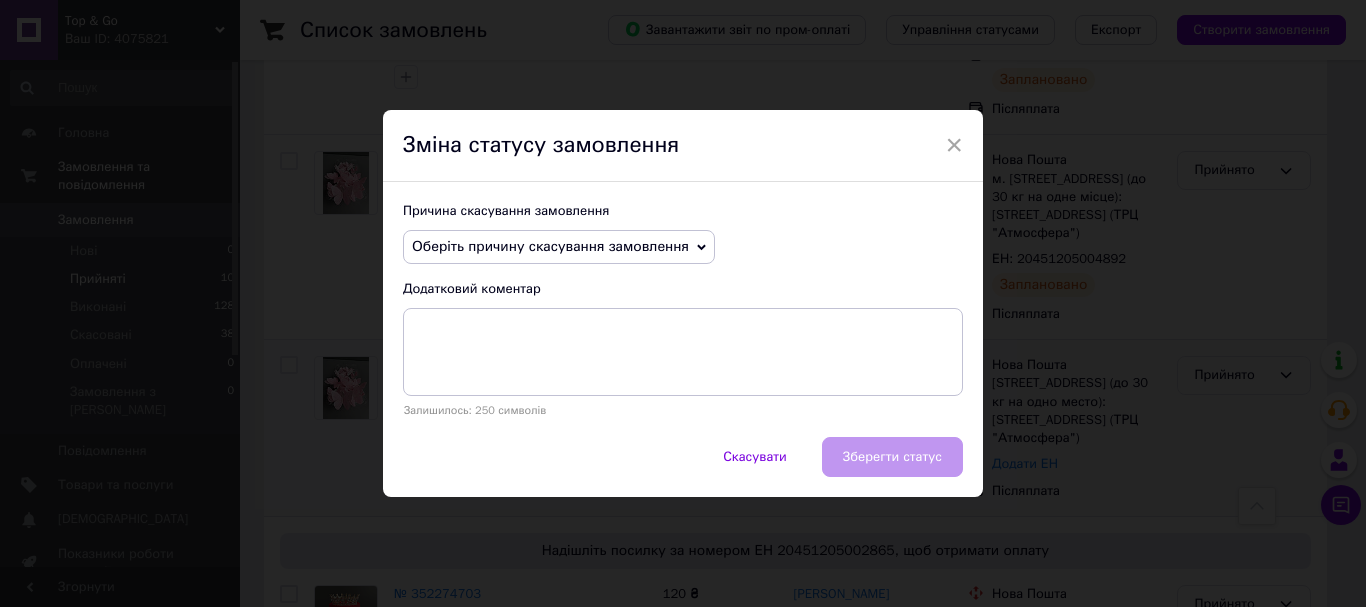 click on "Оберіть причину скасування замовлення" at bounding box center (550, 246) 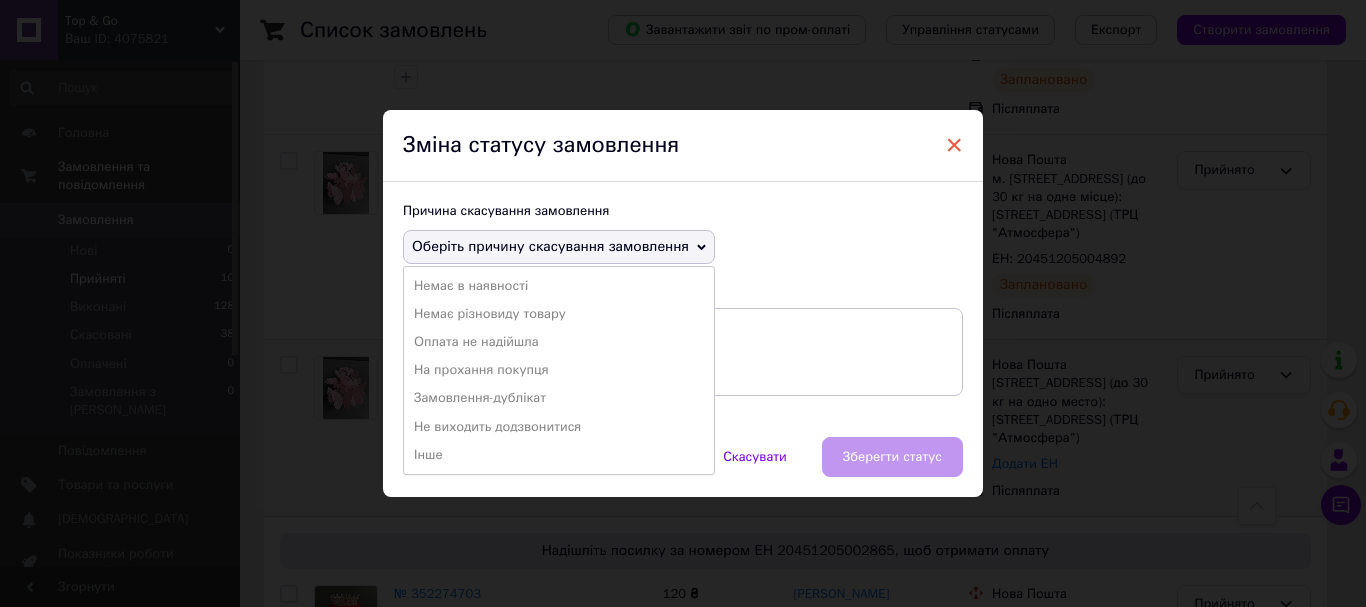 click on "×" at bounding box center (954, 145) 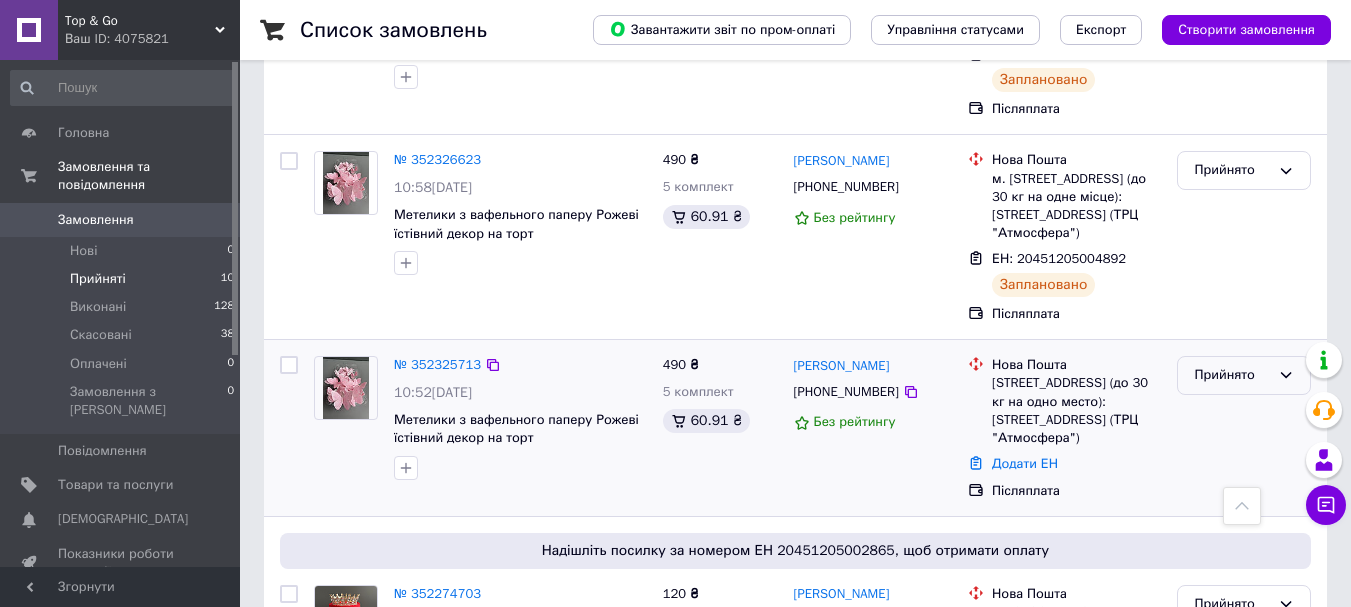 click on "Прийнято" at bounding box center [1232, 375] 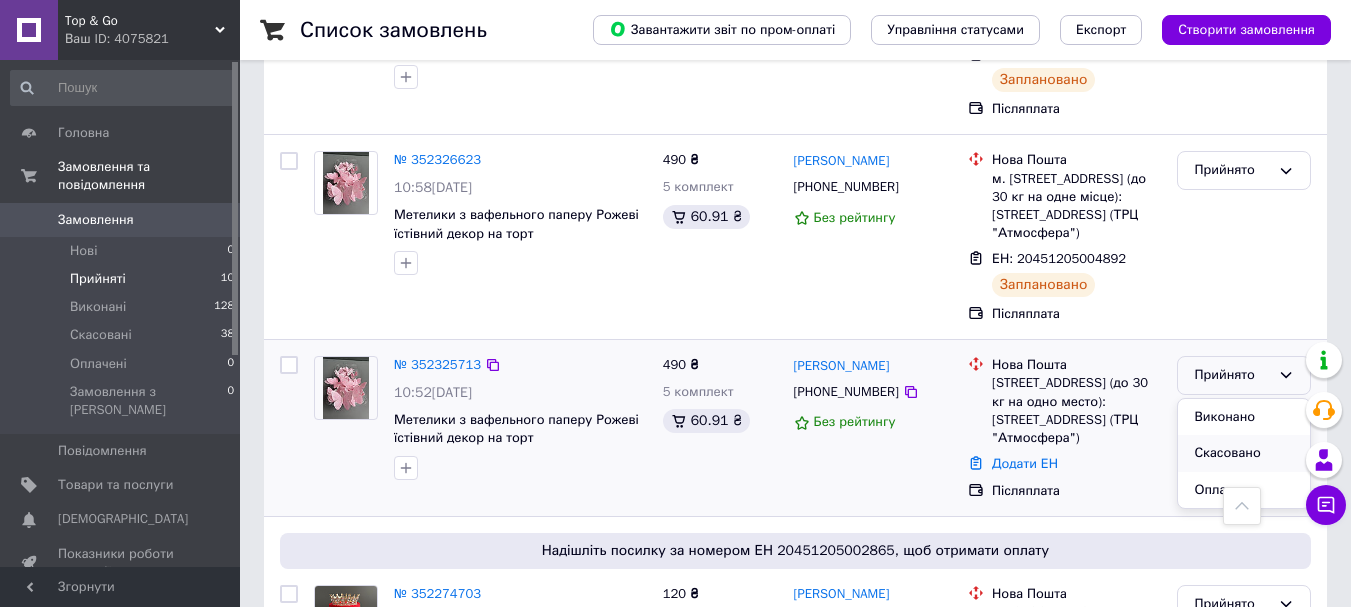 click on "Скасовано" at bounding box center (1244, 453) 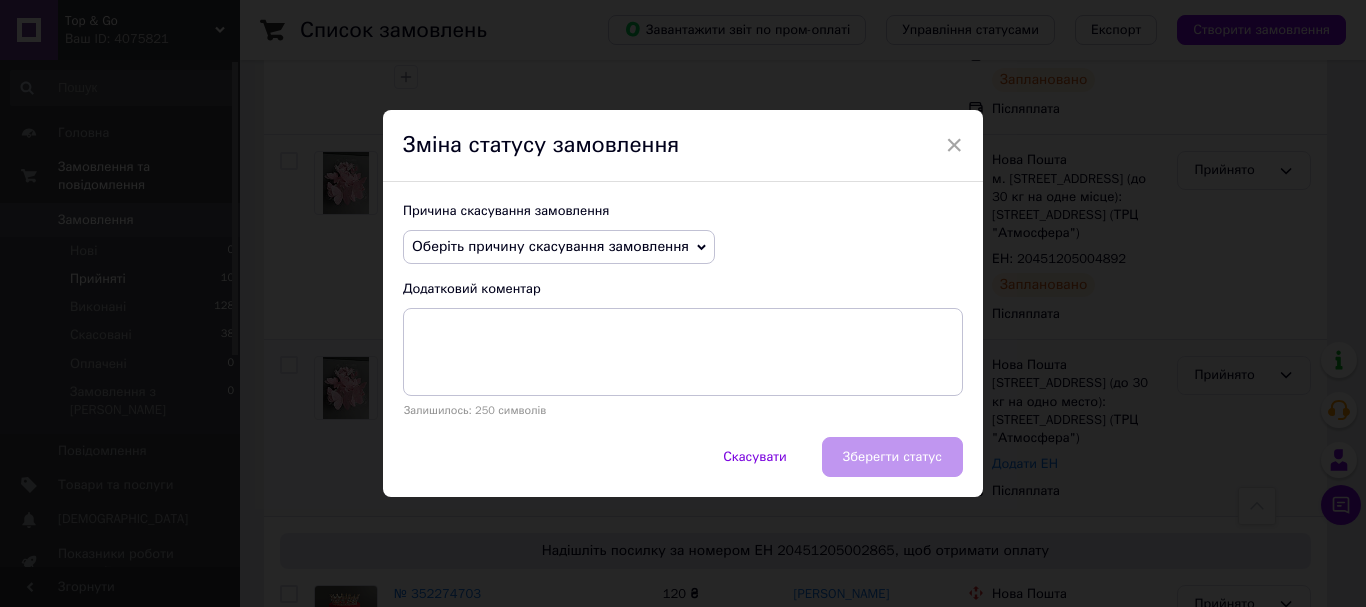 click on "Оберіть причину скасування замовлення" at bounding box center (550, 246) 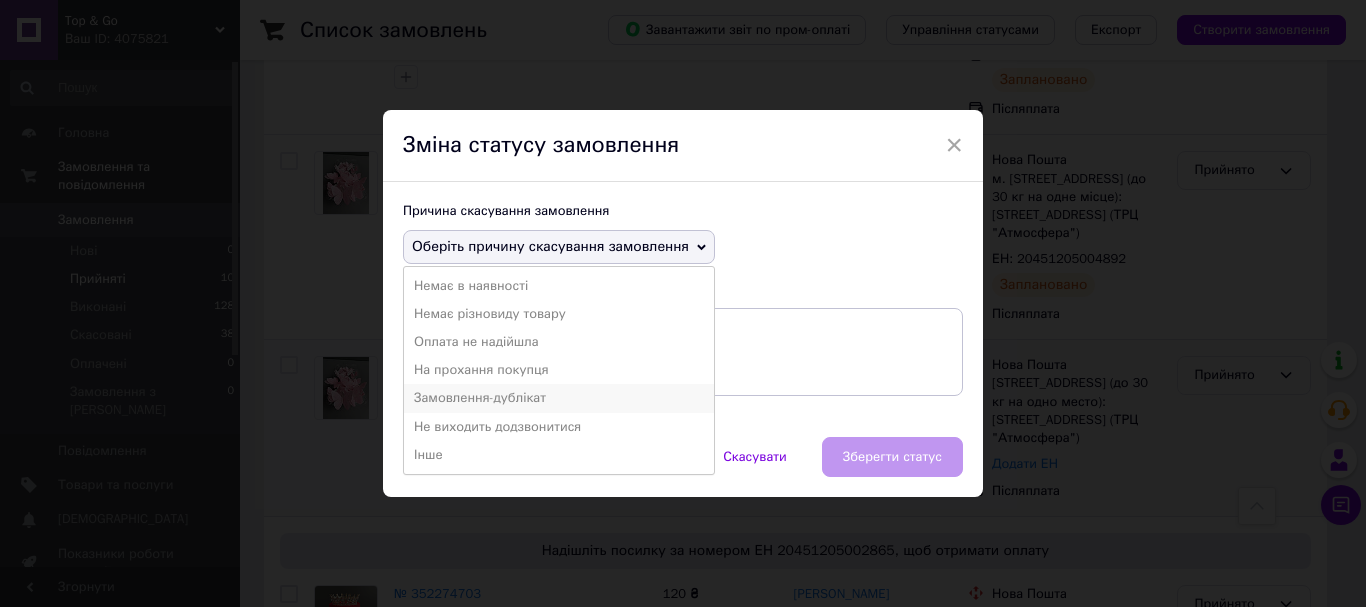 click on "Замовлення-дублікат" at bounding box center [559, 398] 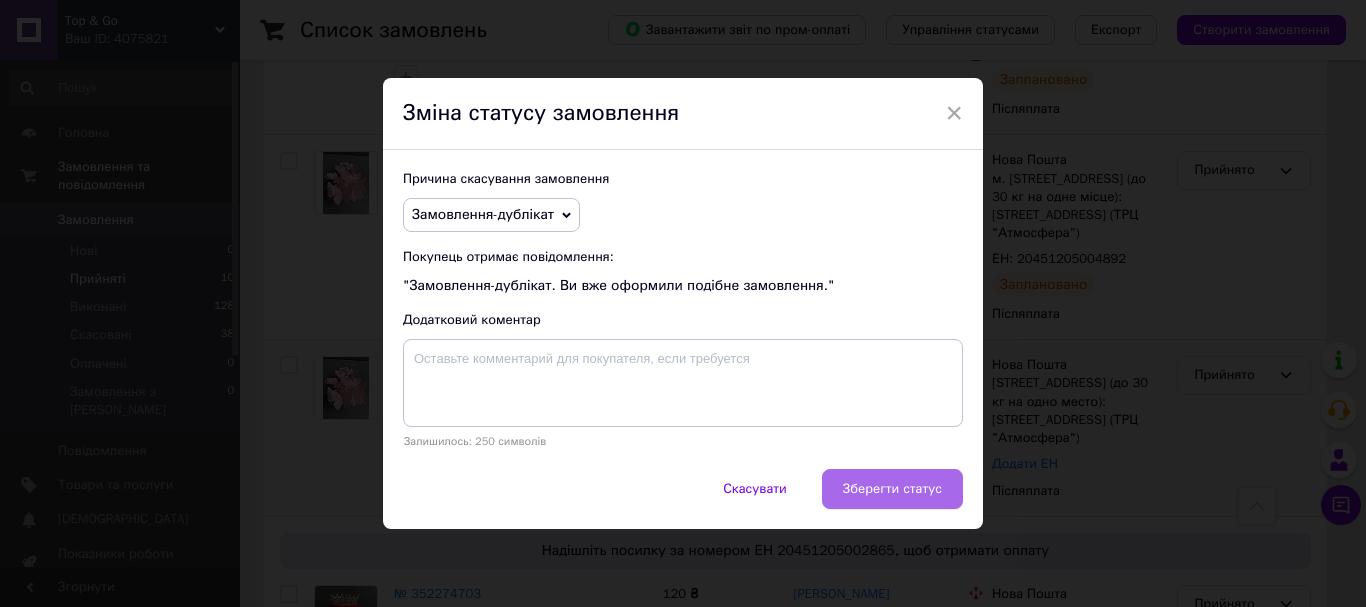 click on "Зберегти статус" at bounding box center (892, 489) 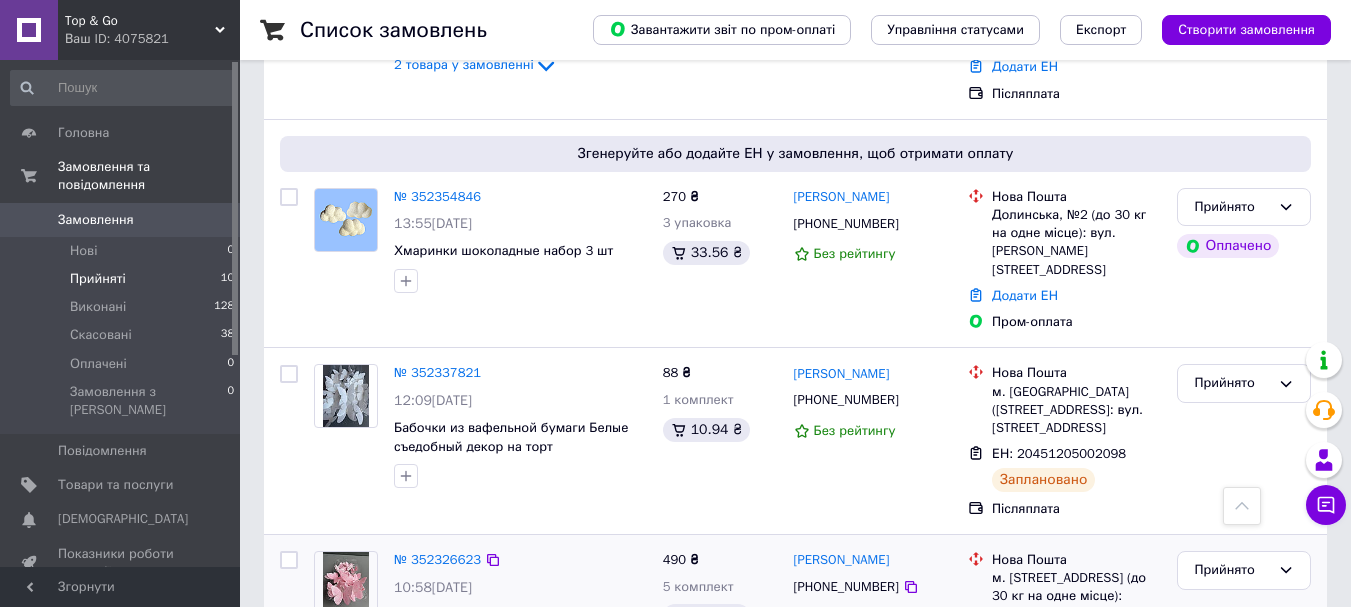 scroll, scrollTop: 451, scrollLeft: 0, axis: vertical 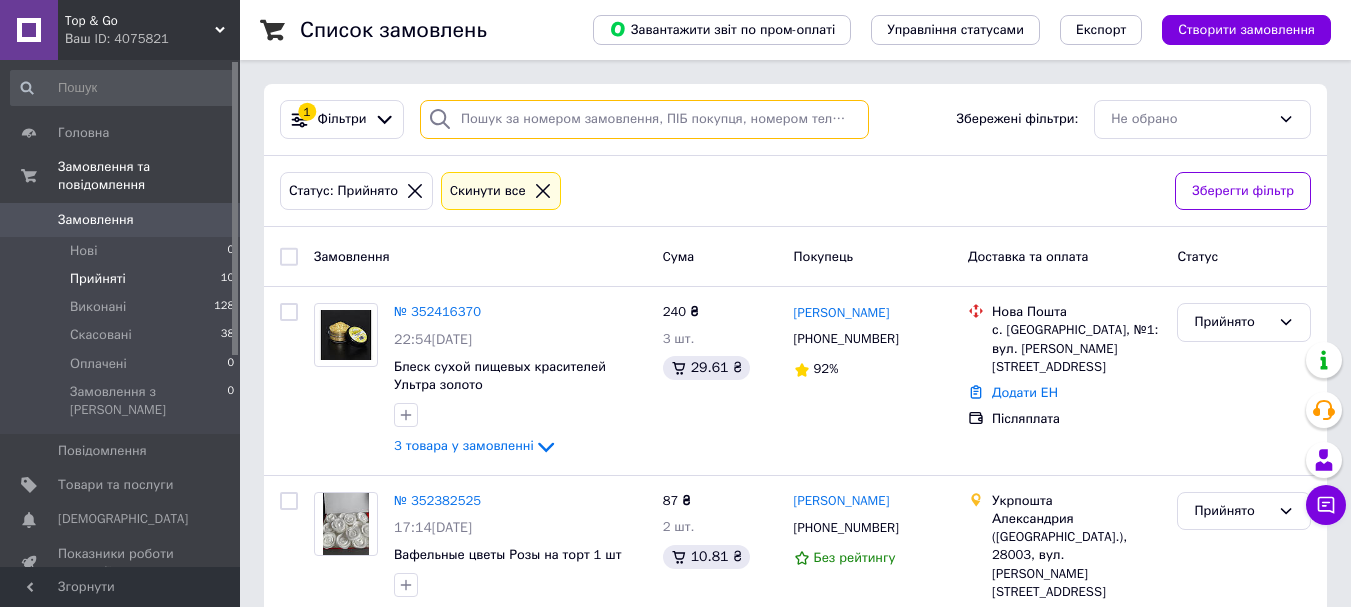 click at bounding box center [644, 119] 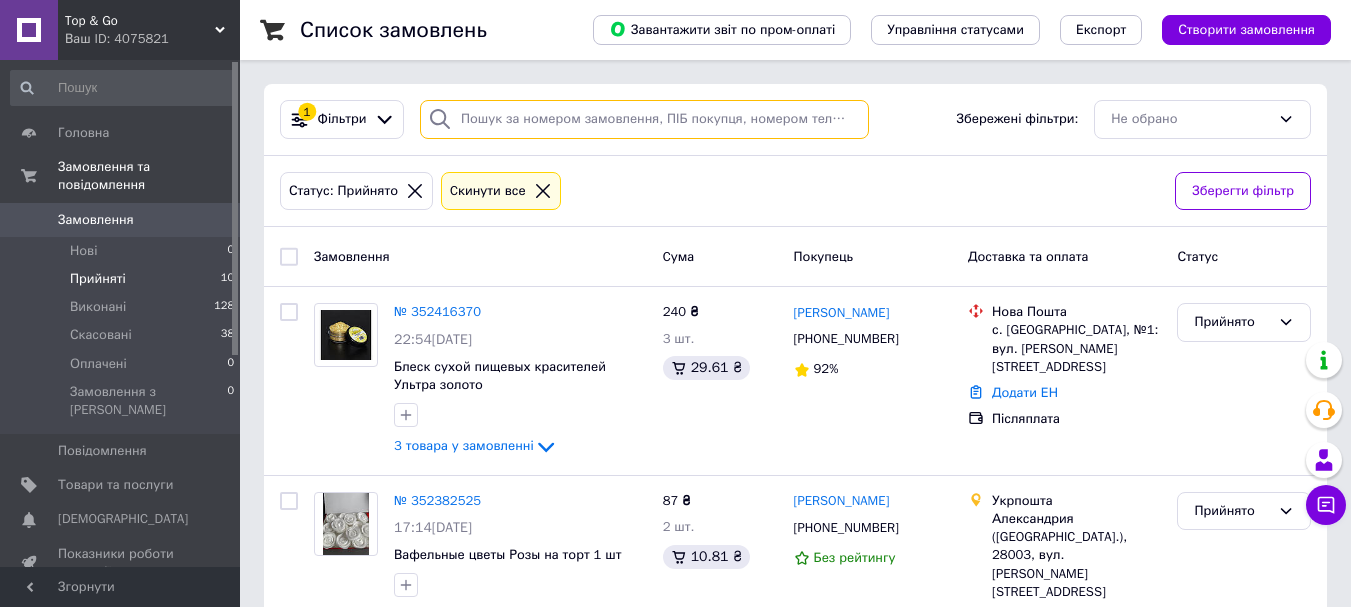 click at bounding box center [644, 119] 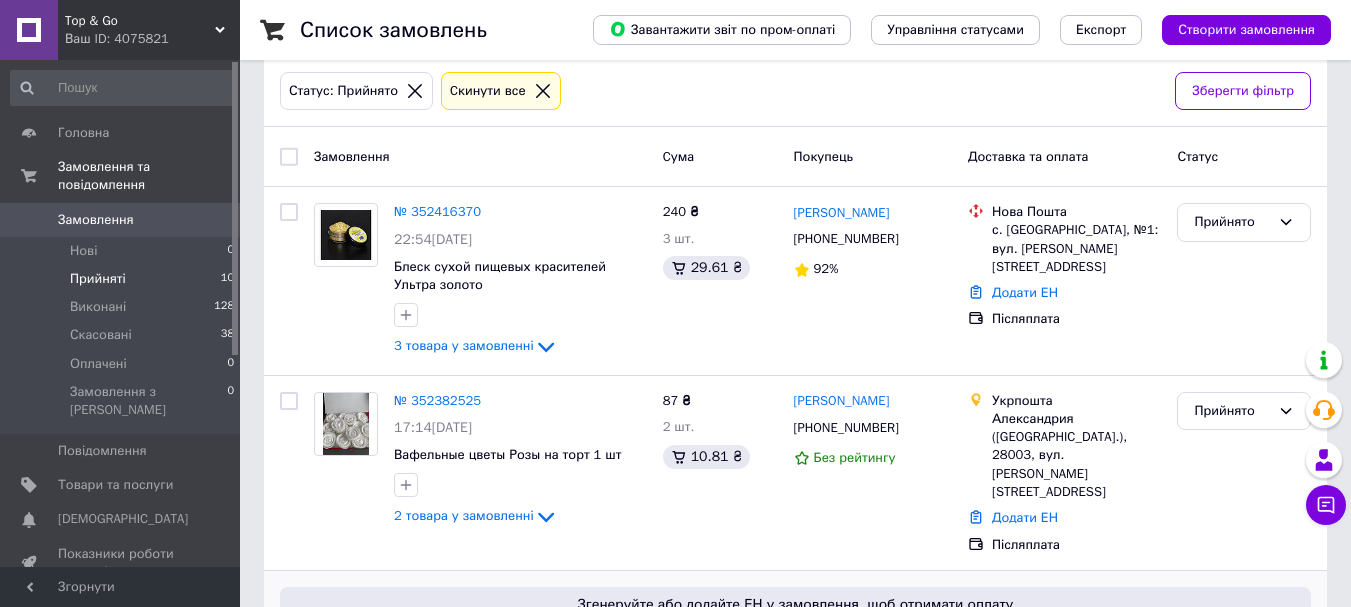 scroll, scrollTop: 0, scrollLeft: 0, axis: both 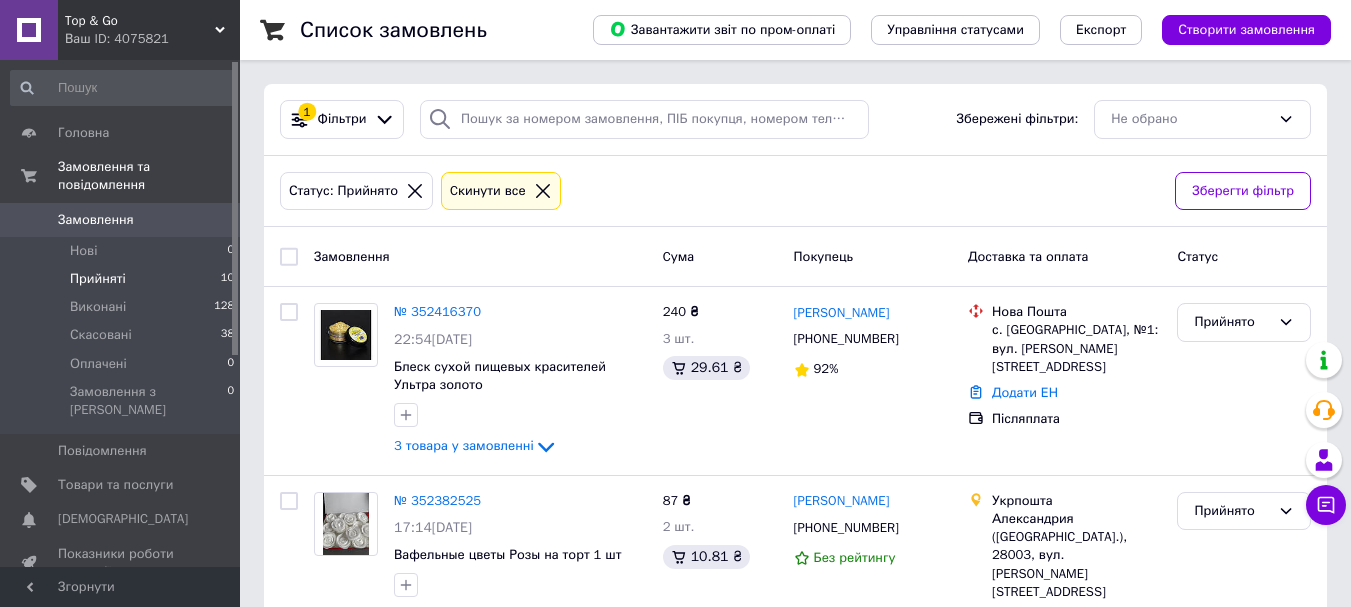 click on "Статус: Прийнято Cкинути все" at bounding box center [719, 191] 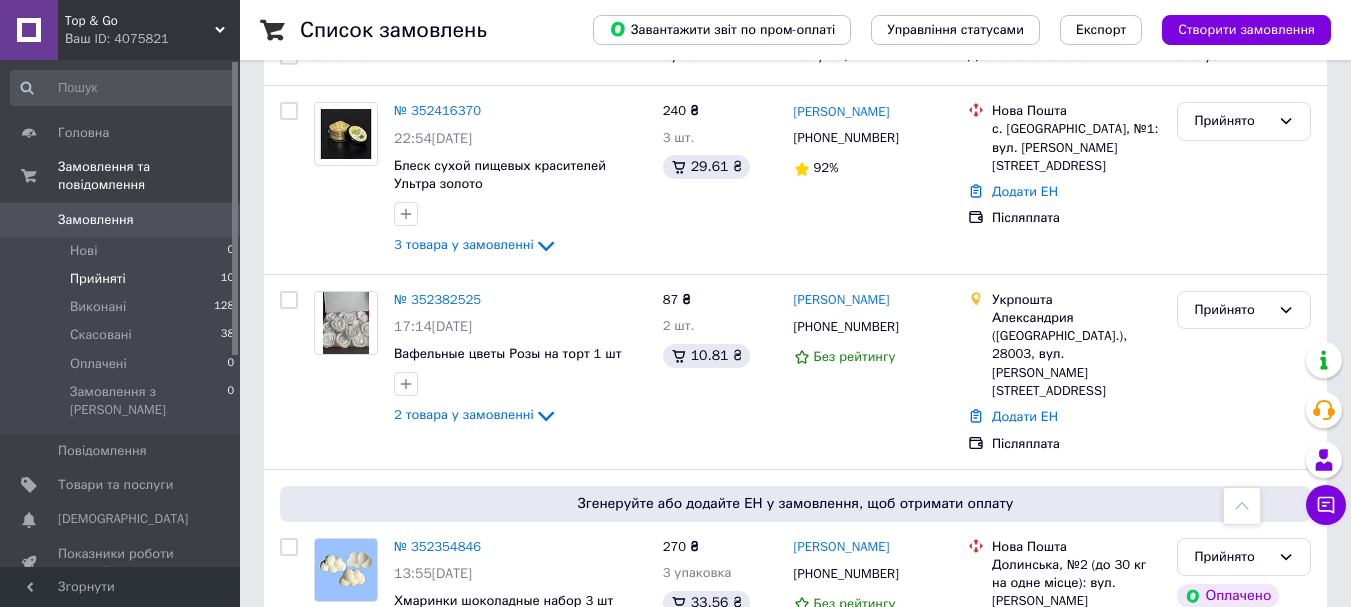 scroll, scrollTop: 200, scrollLeft: 0, axis: vertical 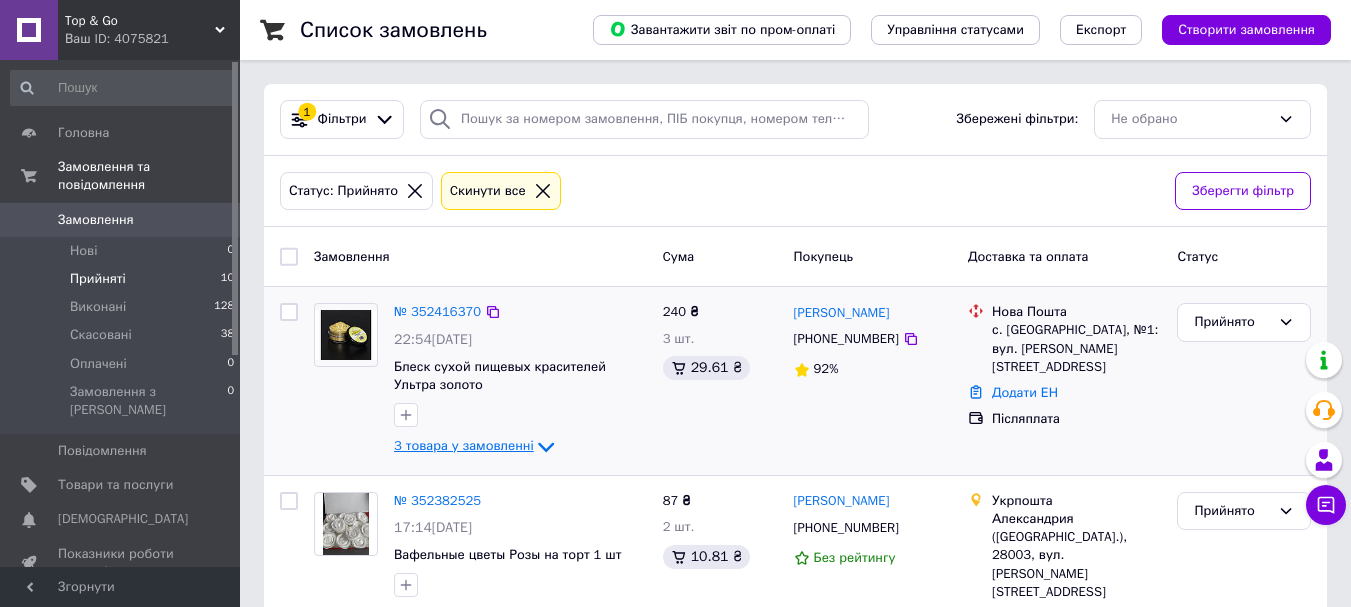 click 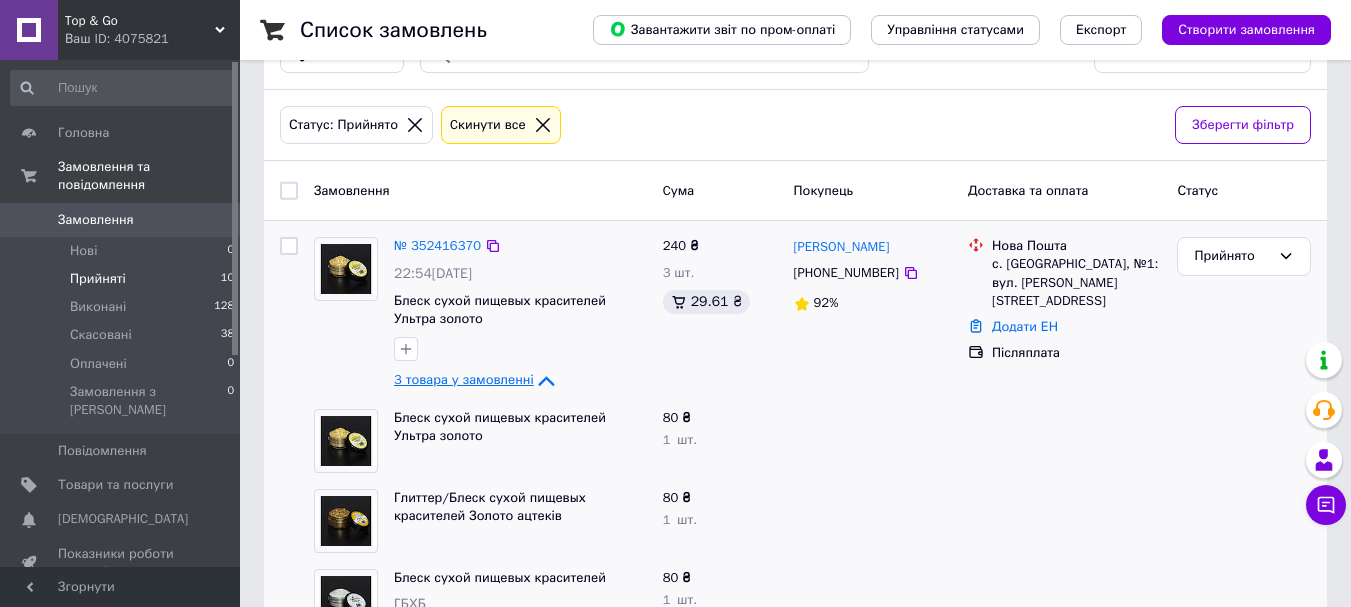 scroll, scrollTop: 100, scrollLeft: 0, axis: vertical 